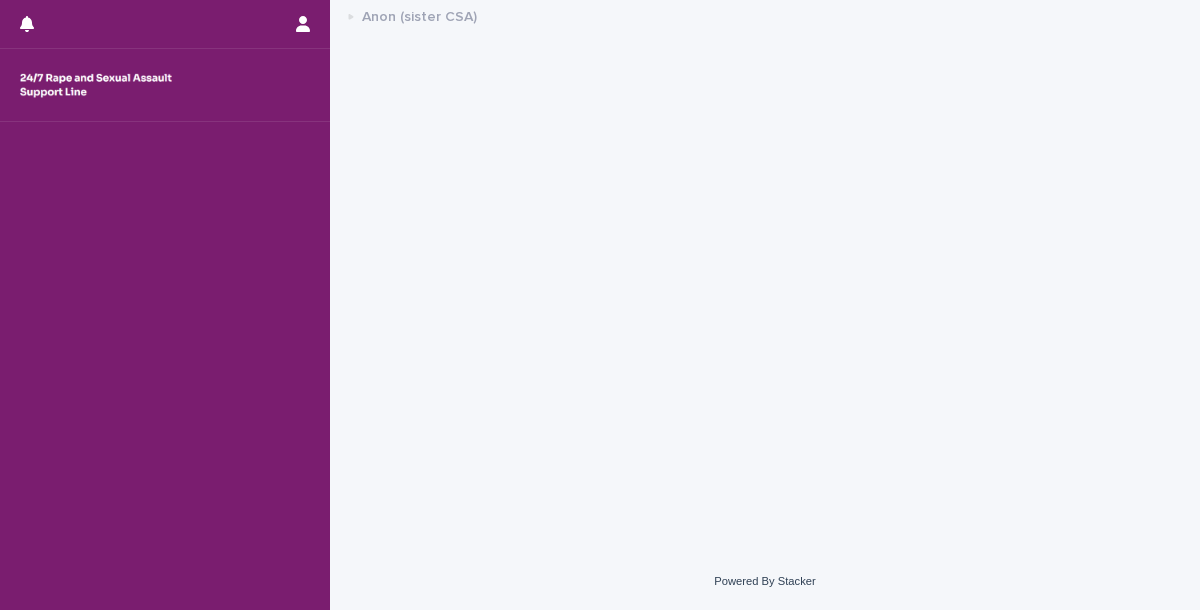 scroll, scrollTop: 0, scrollLeft: 0, axis: both 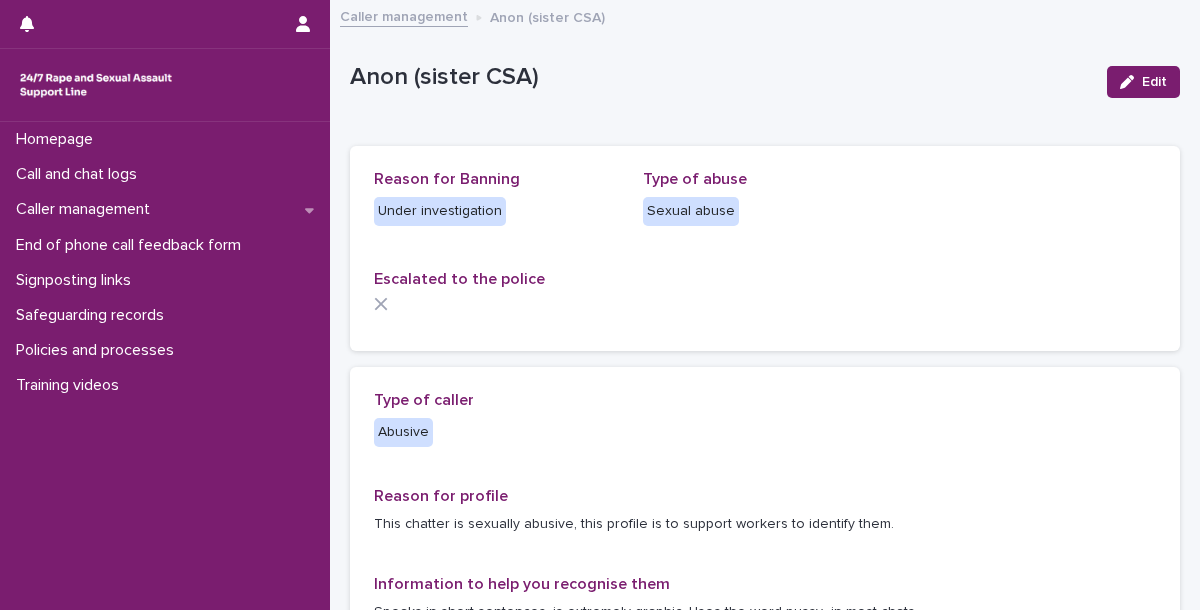 click on "Caller management Anon (sister CSA)" at bounding box center [765, 18] 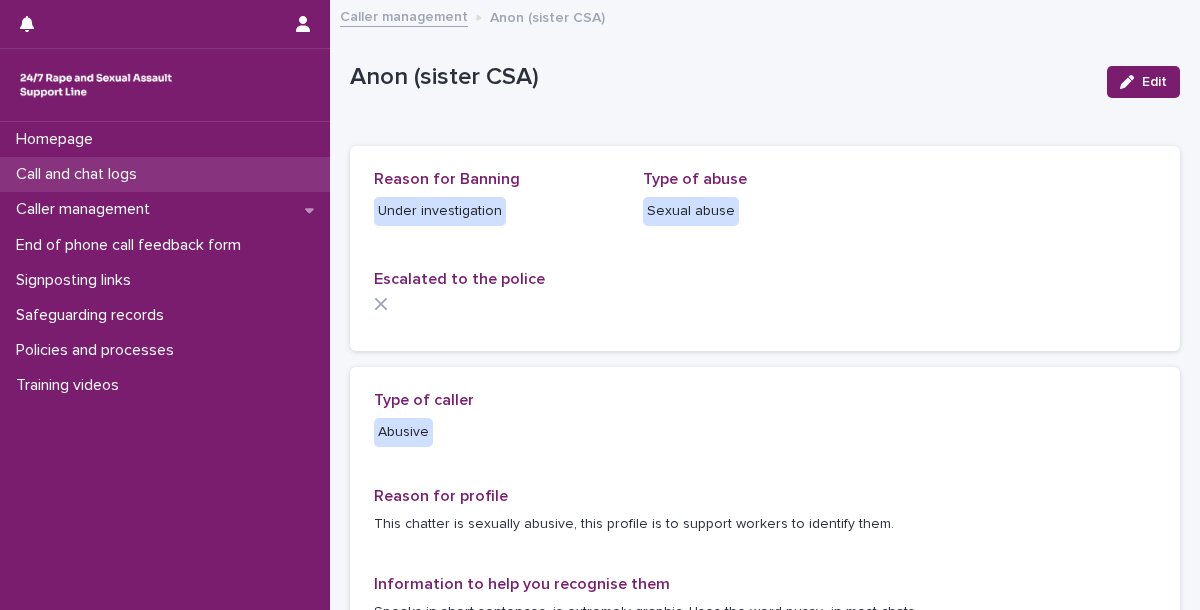 click on "Call and chat logs" at bounding box center (80, 174) 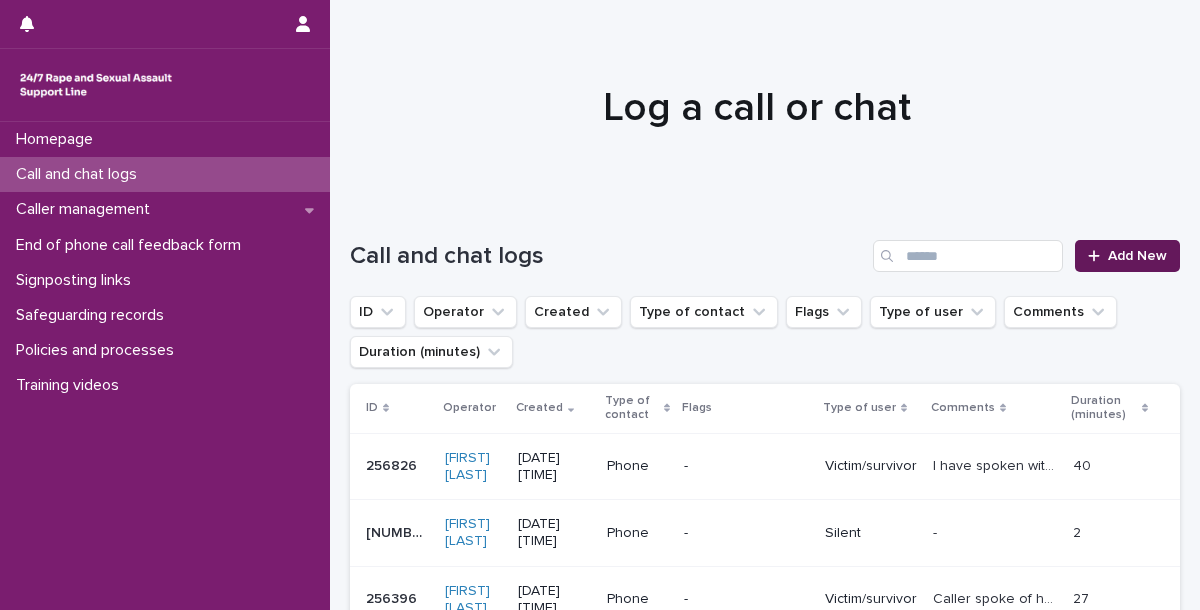 click on "Add New" at bounding box center (1127, 256) 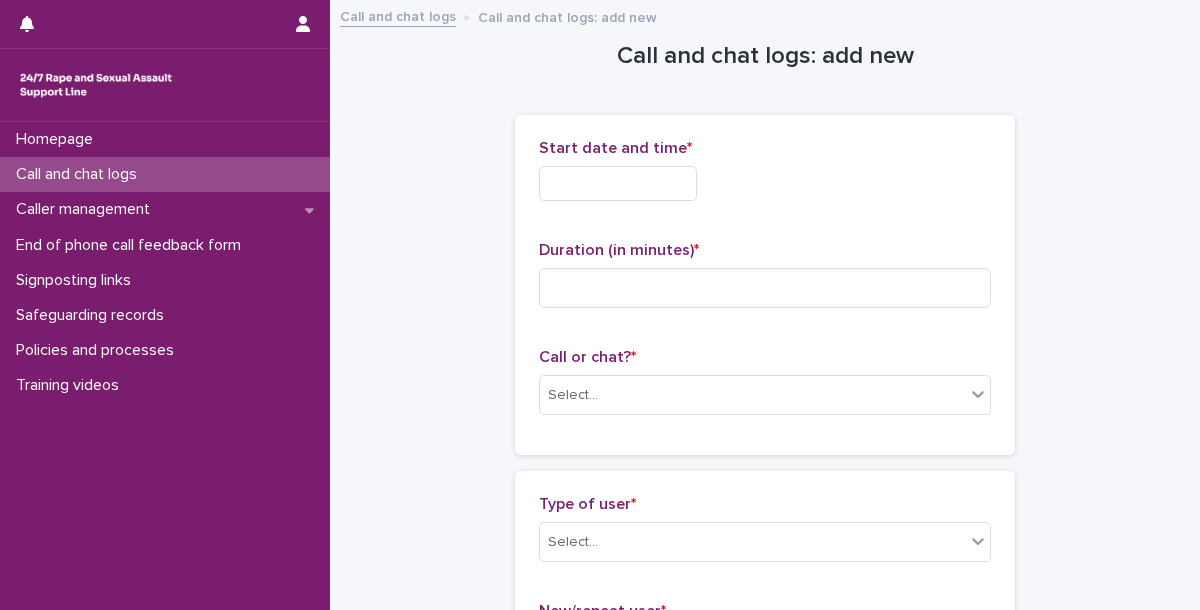 click on "Start date and time *" at bounding box center (765, 178) 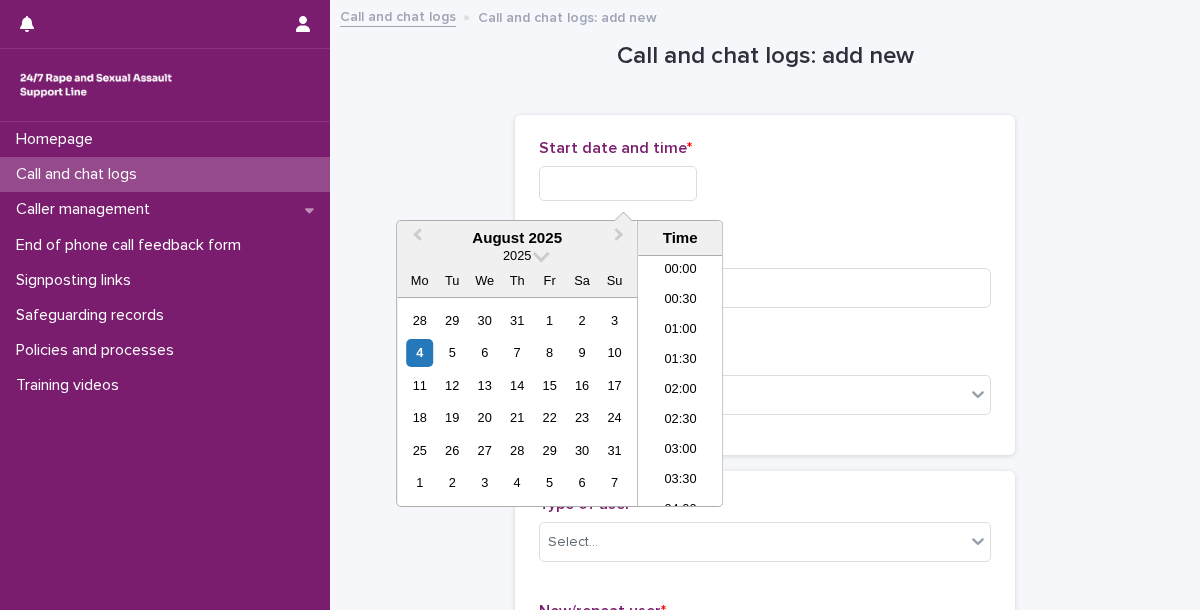 scroll, scrollTop: 460, scrollLeft: 0, axis: vertical 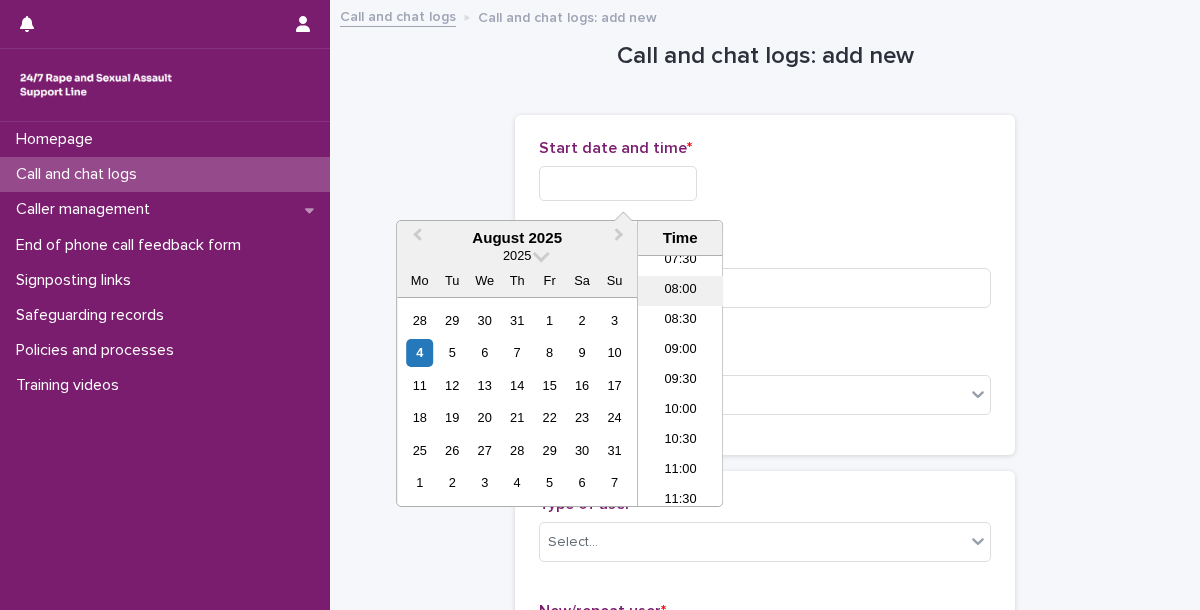 click on "08:00" at bounding box center [680, 291] 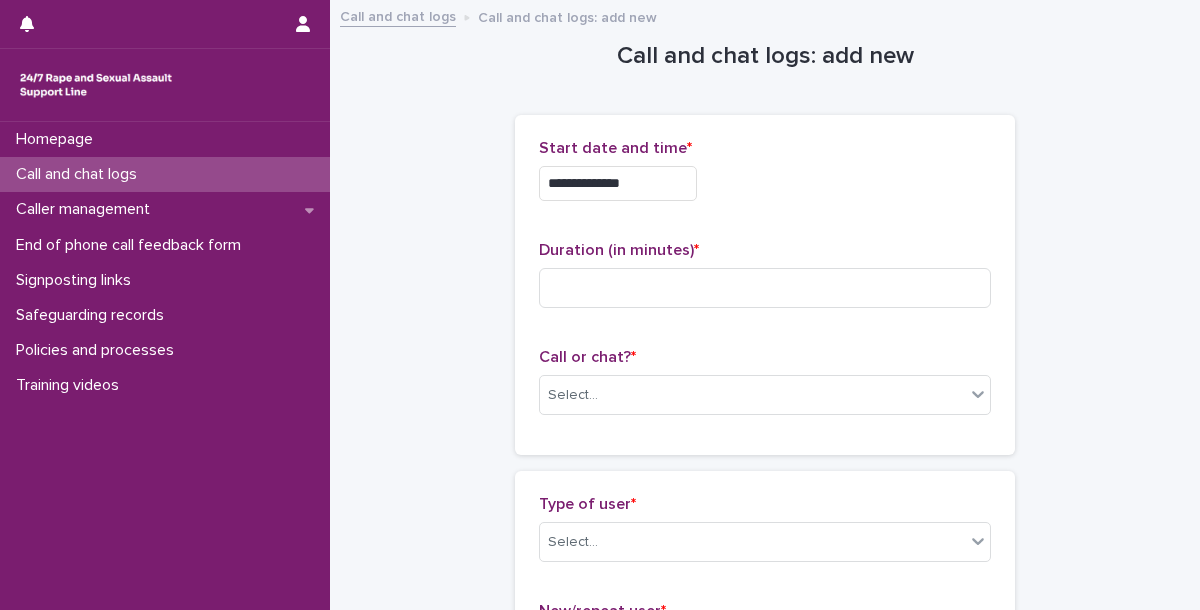 click on "**********" at bounding box center [618, 183] 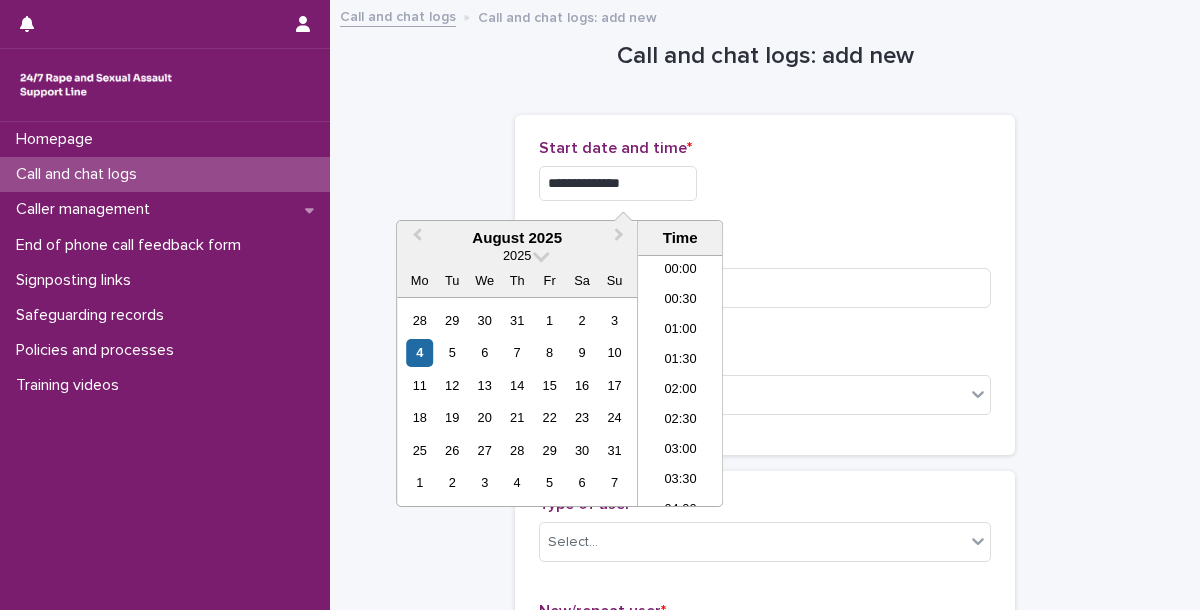 scroll, scrollTop: 370, scrollLeft: 0, axis: vertical 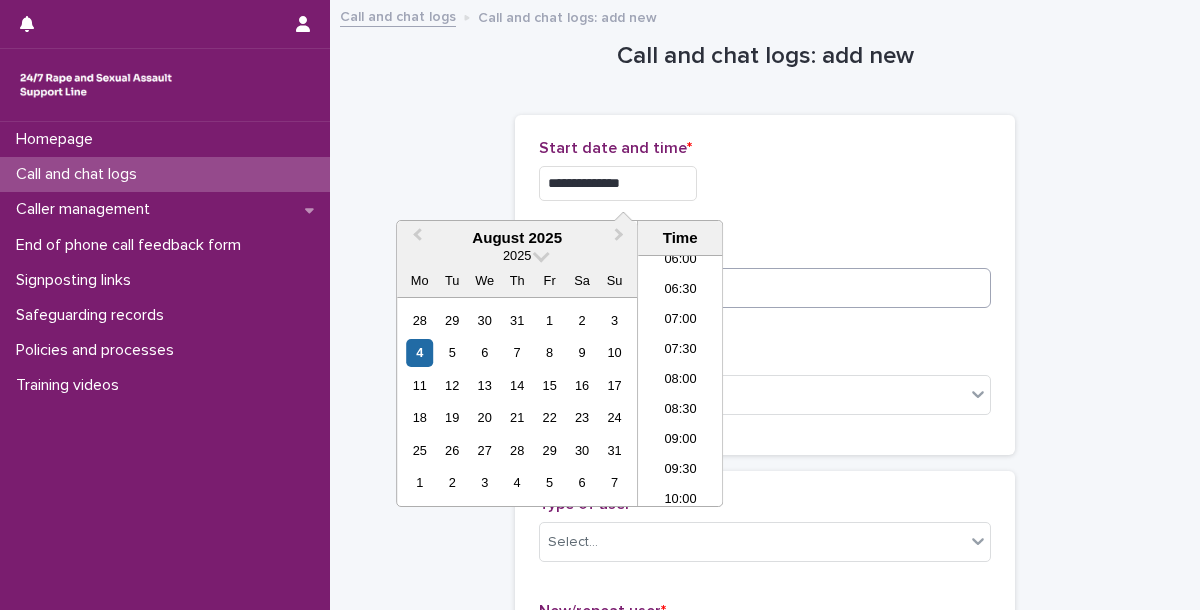 type on "**********" 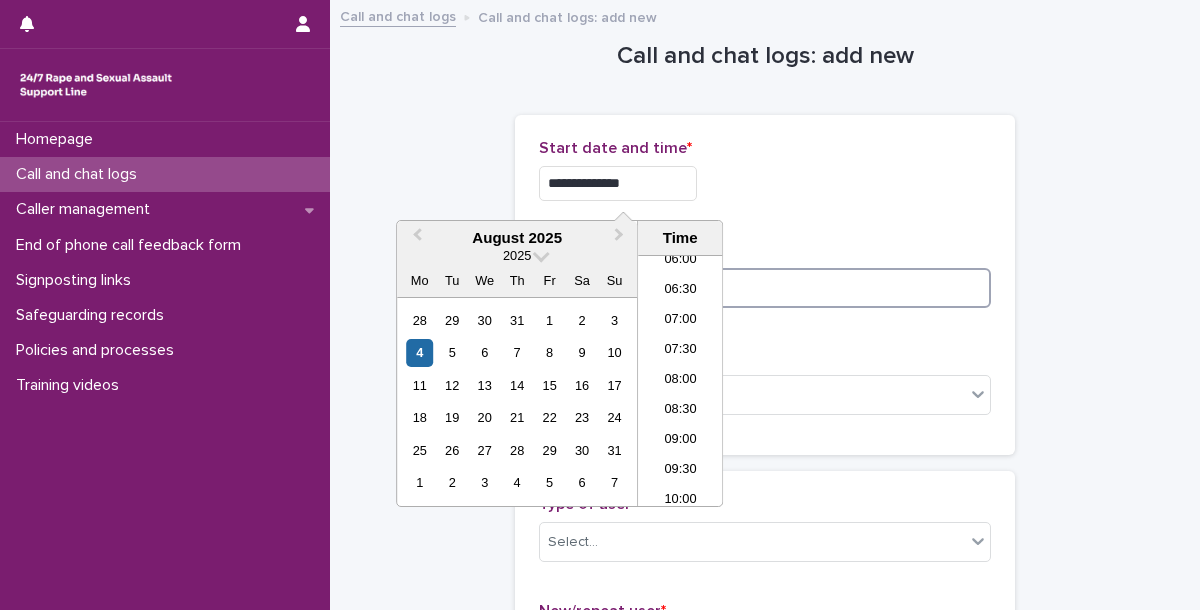 click at bounding box center [765, 288] 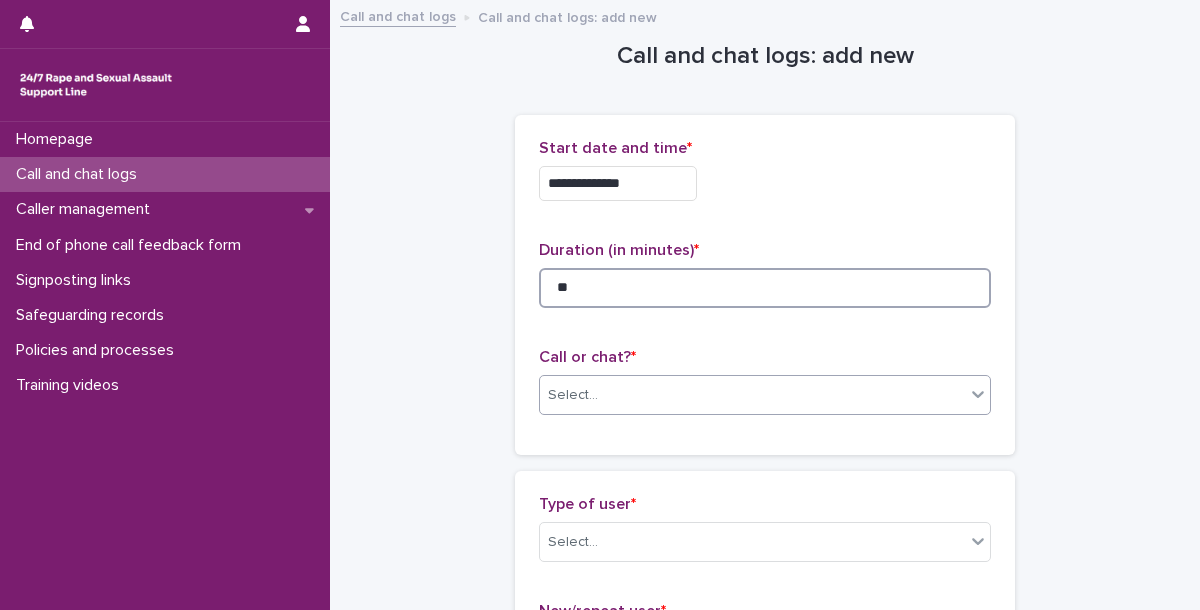 type on "**" 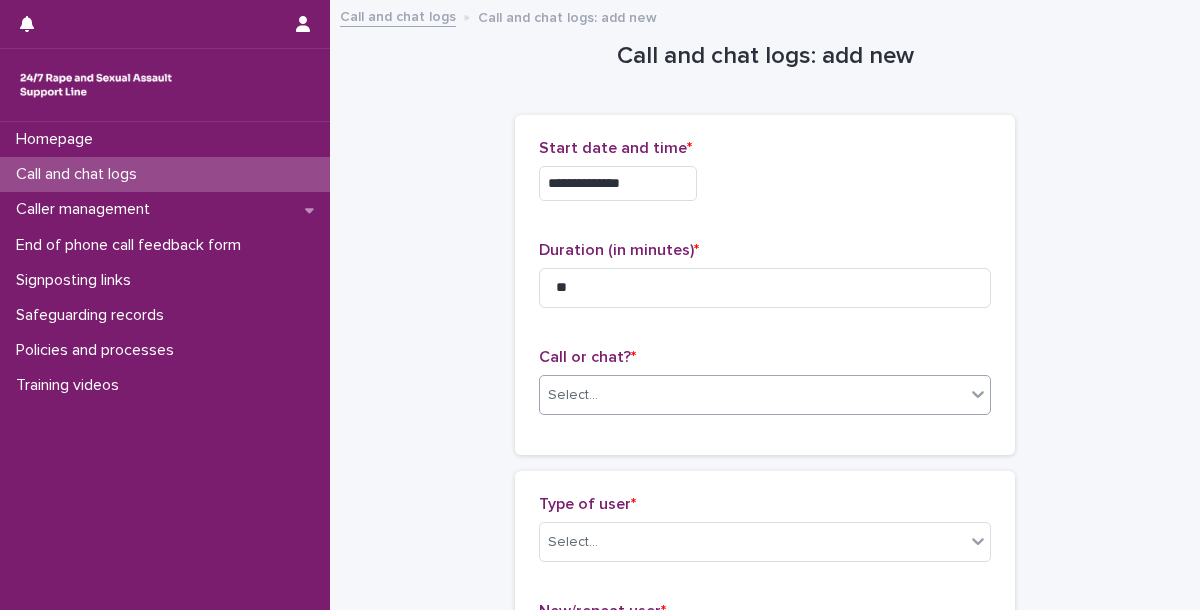 click on "Select..." at bounding box center (752, 395) 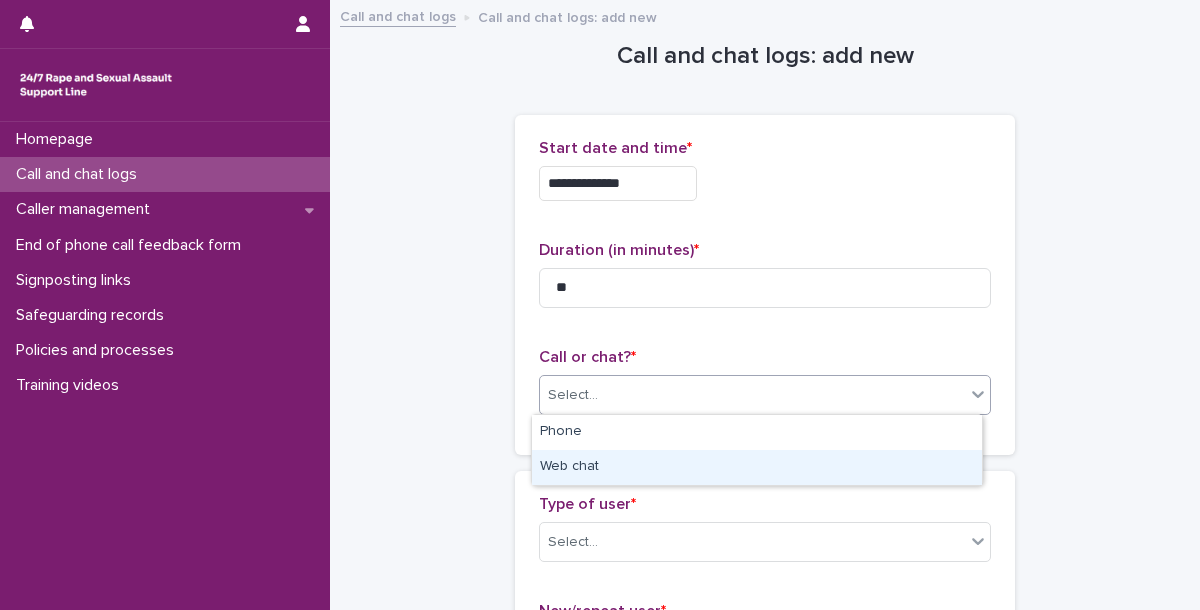 click on "Web chat" at bounding box center [757, 467] 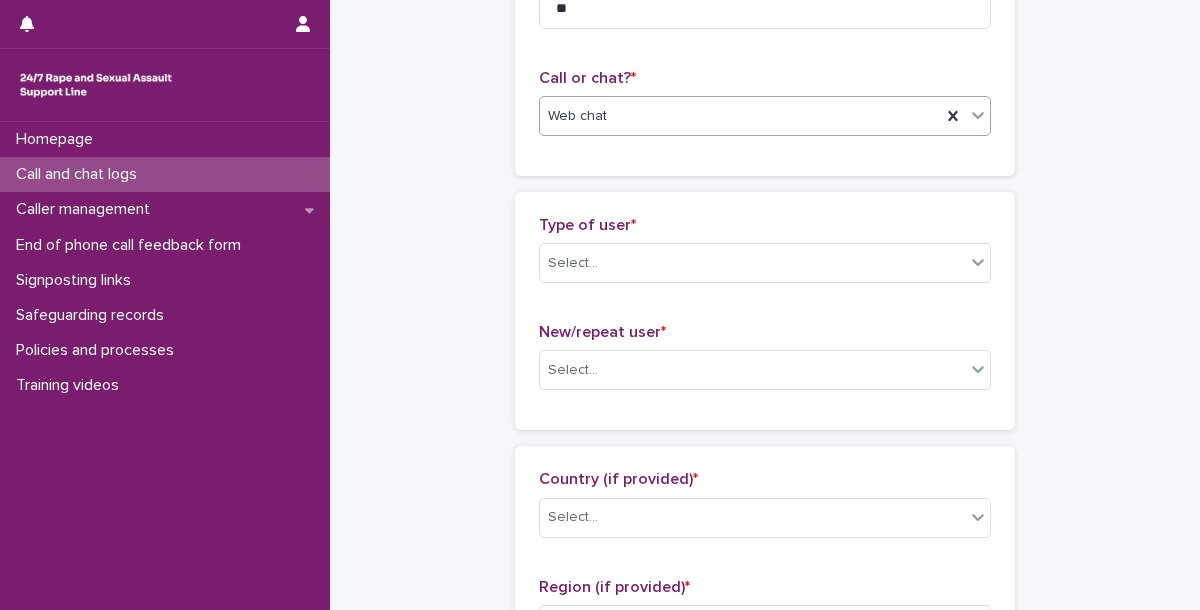 scroll, scrollTop: 280, scrollLeft: 0, axis: vertical 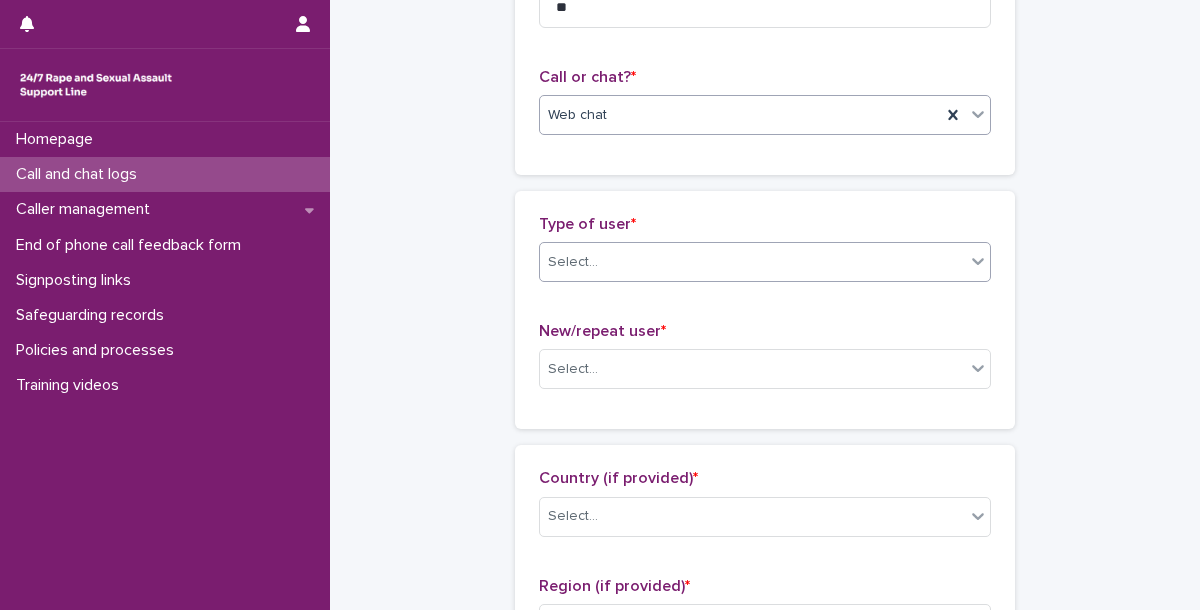 click on "Select..." at bounding box center (573, 262) 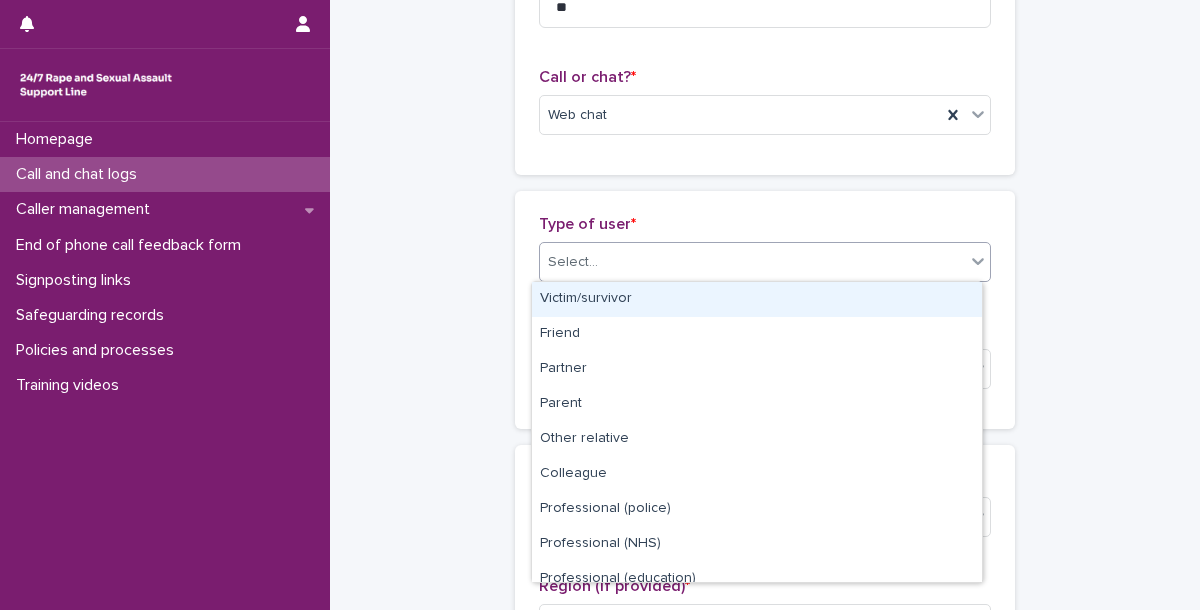 click on "Select..." at bounding box center (765, 262) 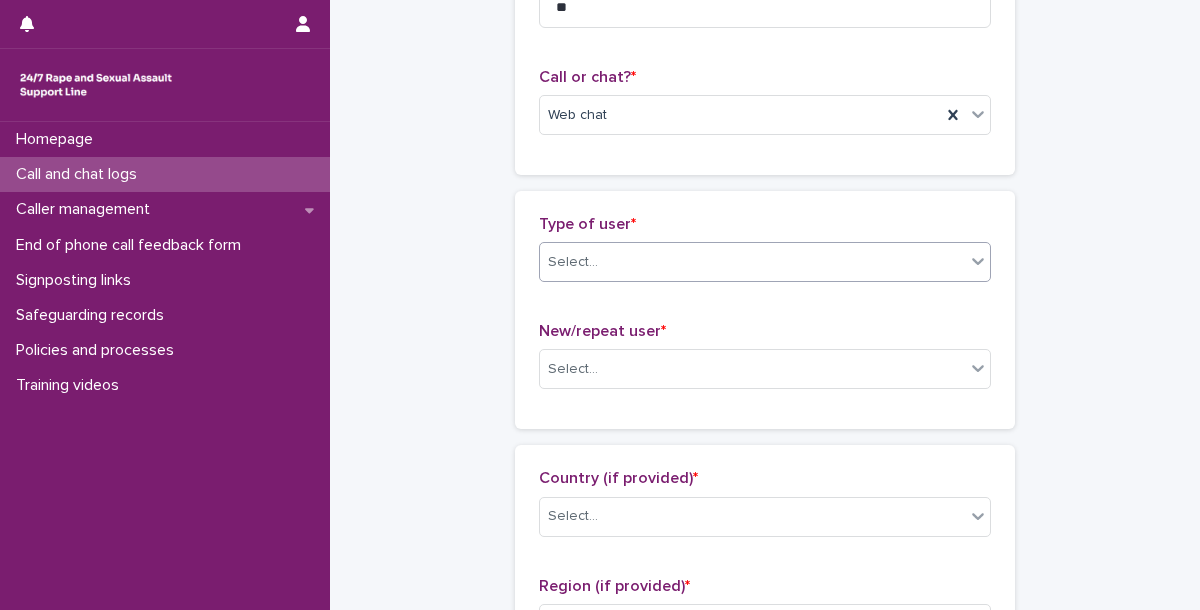 click on "Select..." at bounding box center (752, 262) 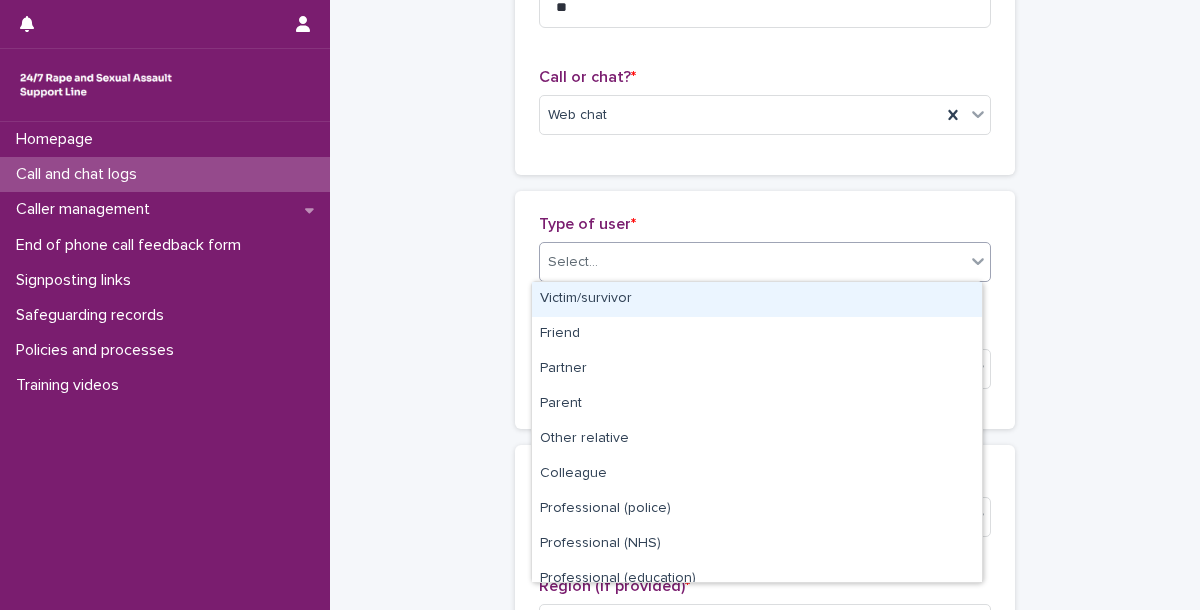 click on "Victim/survivor" at bounding box center (757, 299) 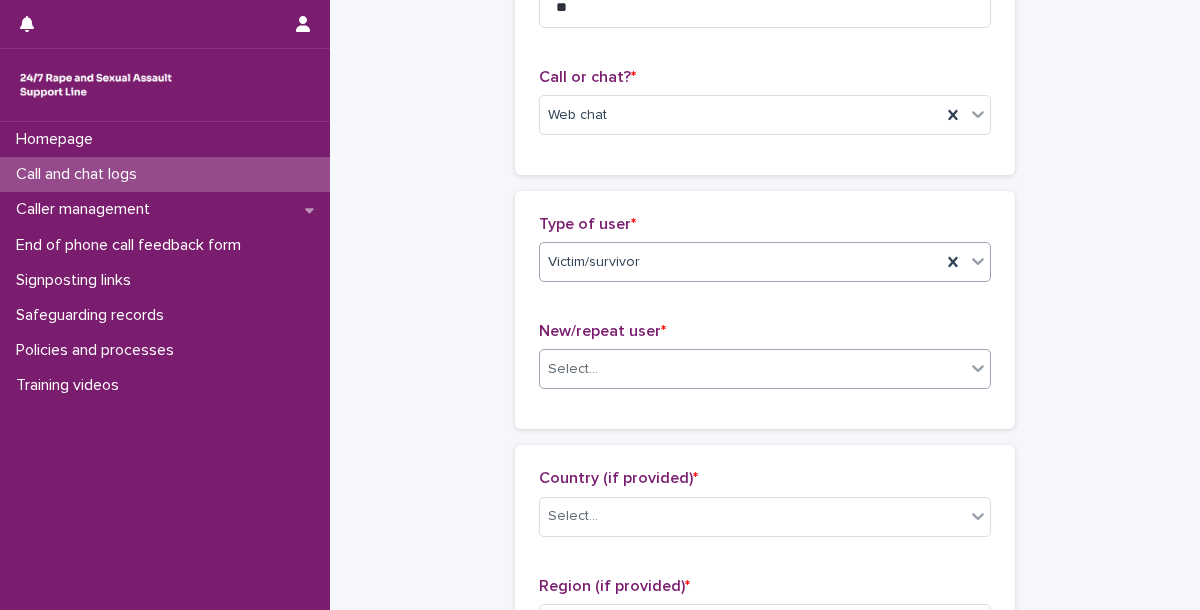 click on "Select..." at bounding box center (752, 369) 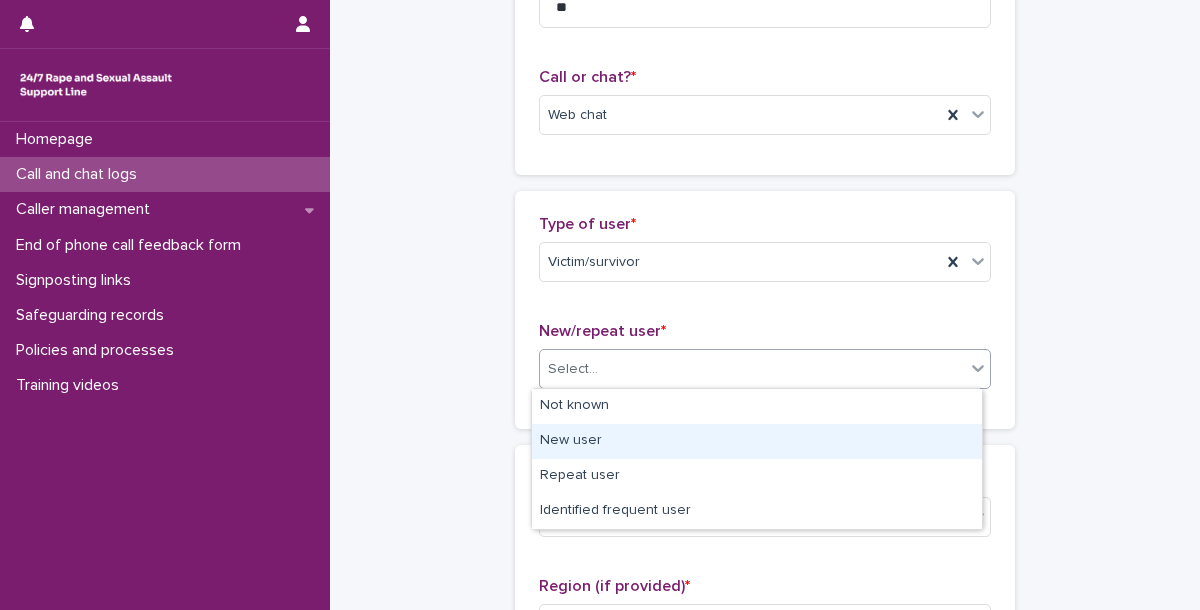 click on "New user" at bounding box center (757, 441) 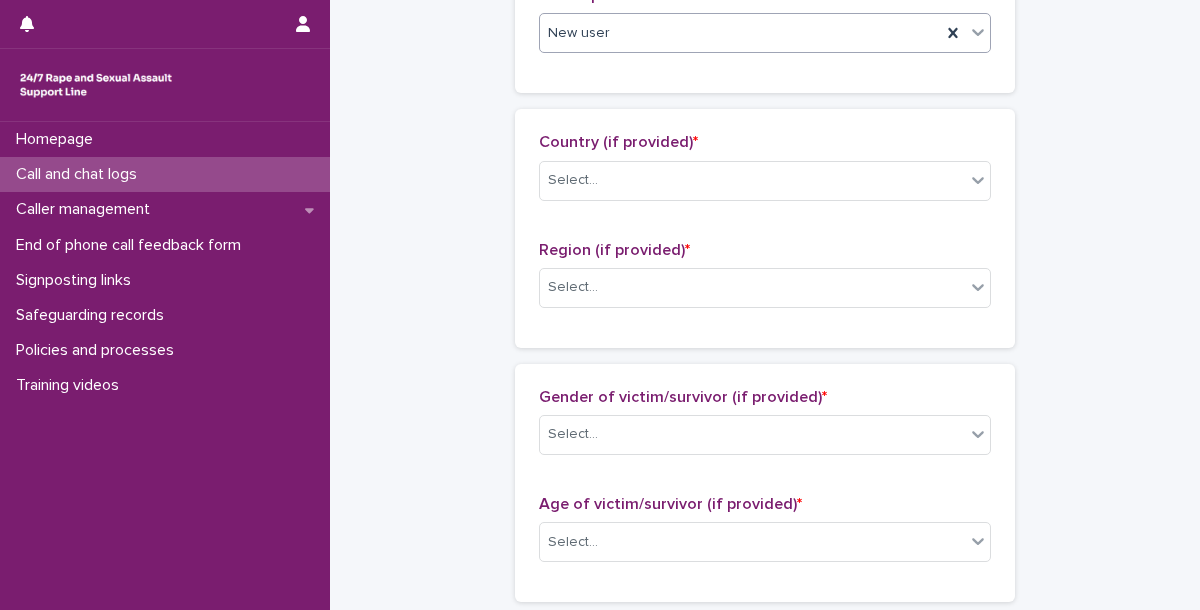 scroll, scrollTop: 640, scrollLeft: 0, axis: vertical 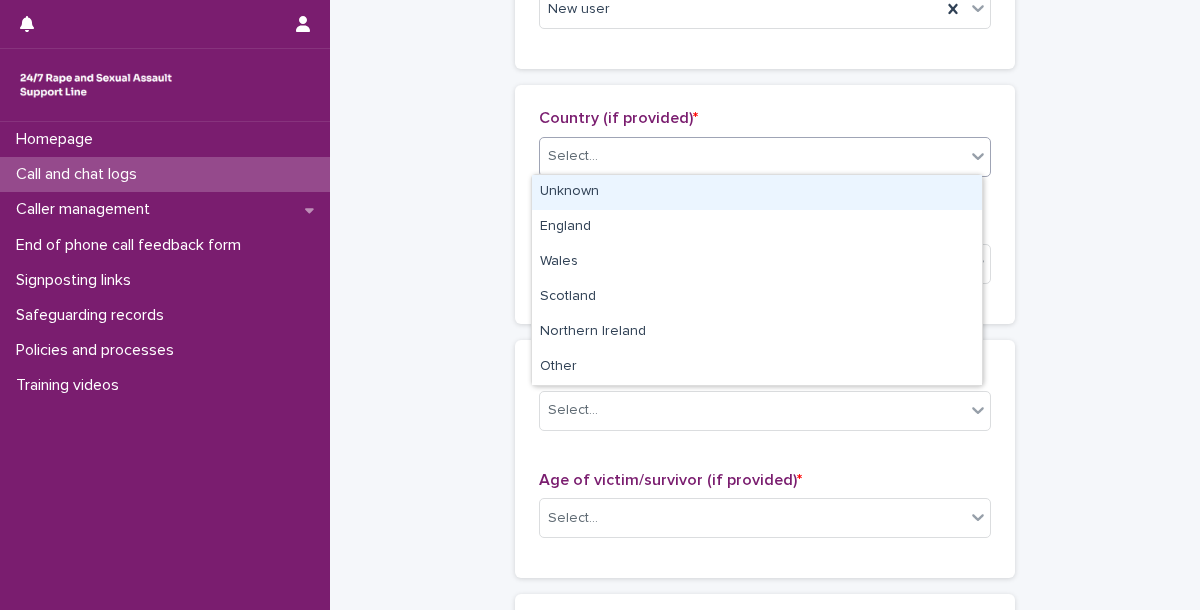 click on "Select..." at bounding box center (752, 156) 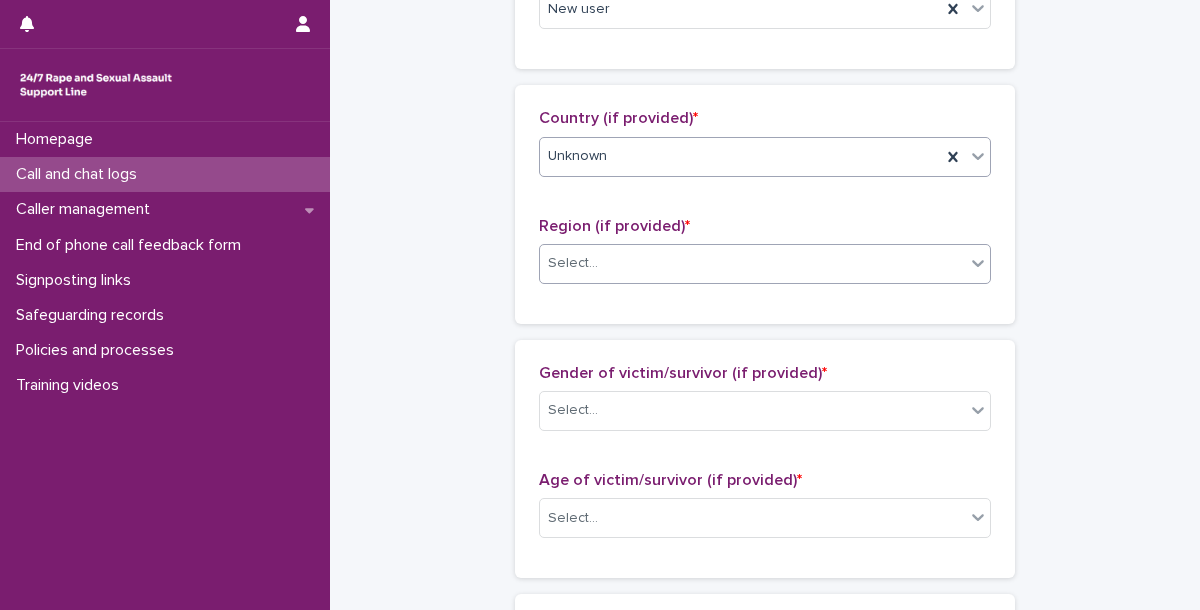 click on "Select..." at bounding box center [752, 263] 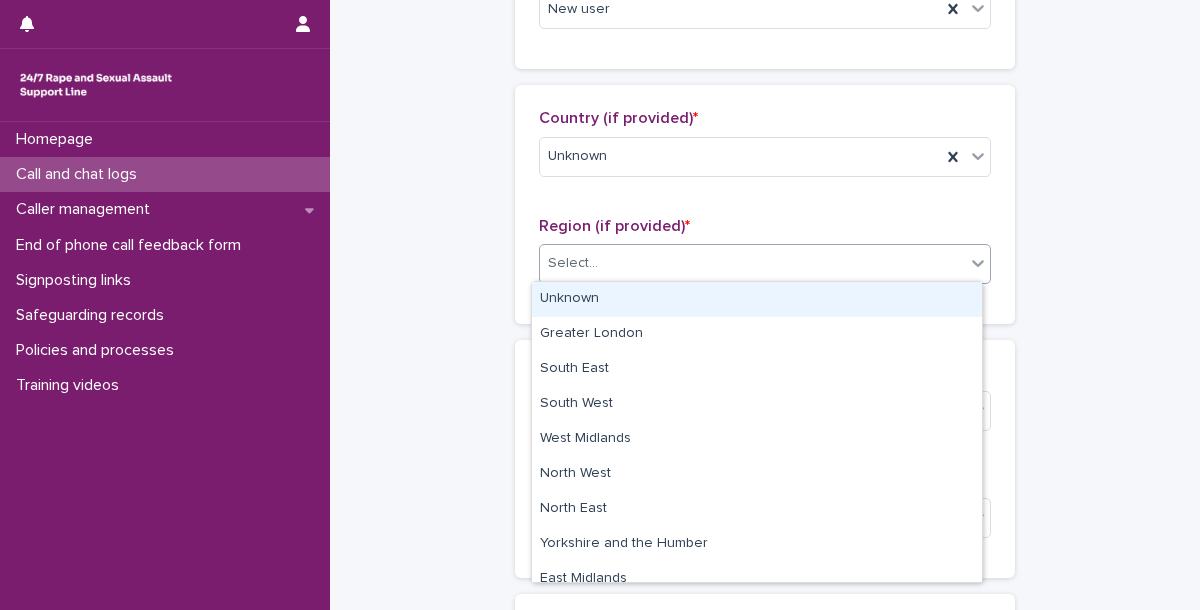 click on "Unknown" at bounding box center [757, 299] 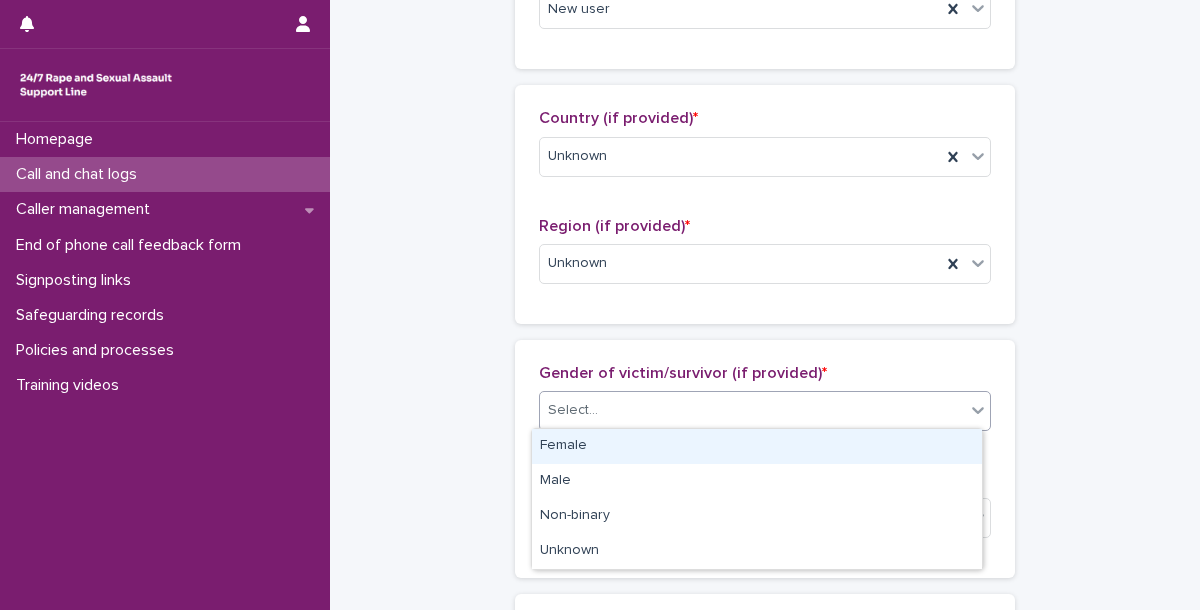 click on "Select..." at bounding box center (752, 410) 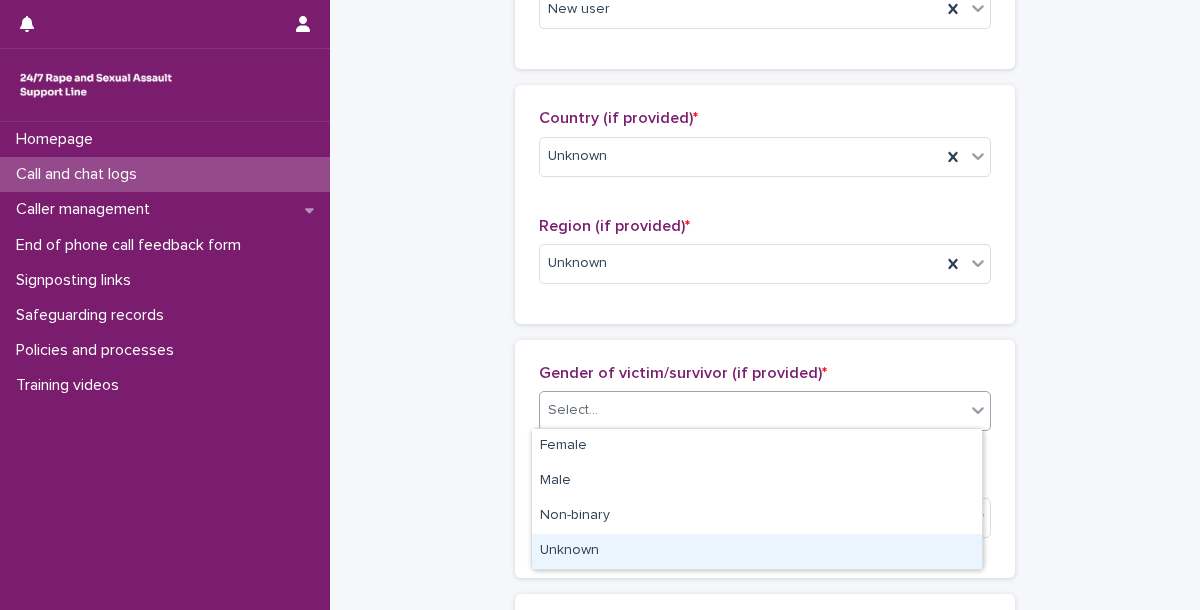 click on "Unknown" at bounding box center [757, 551] 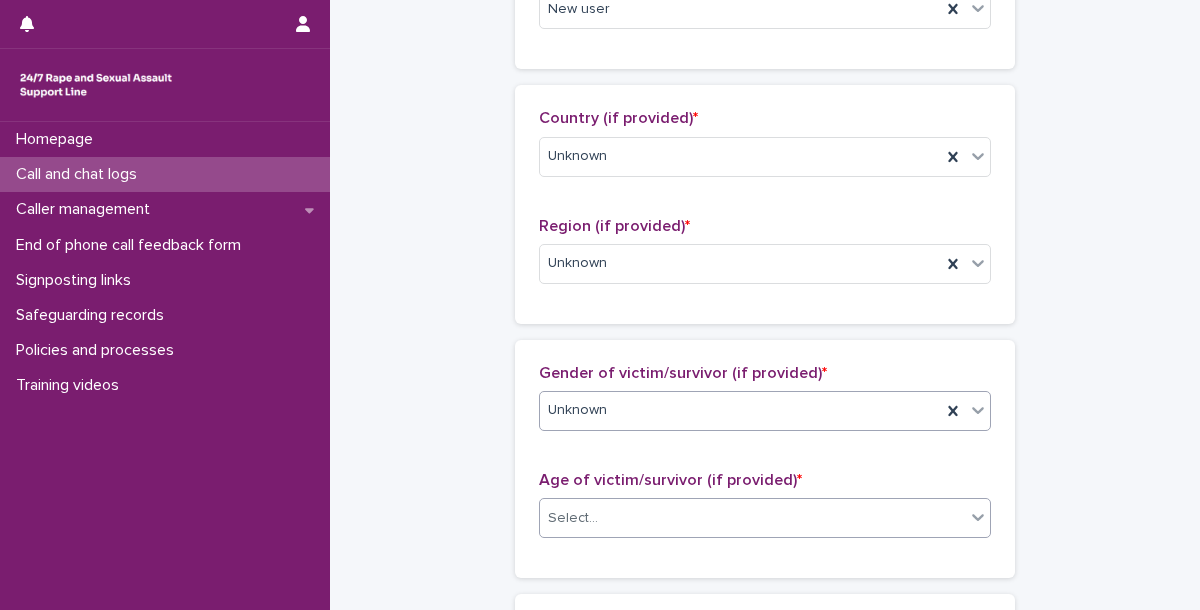 click on "Select..." at bounding box center (752, 518) 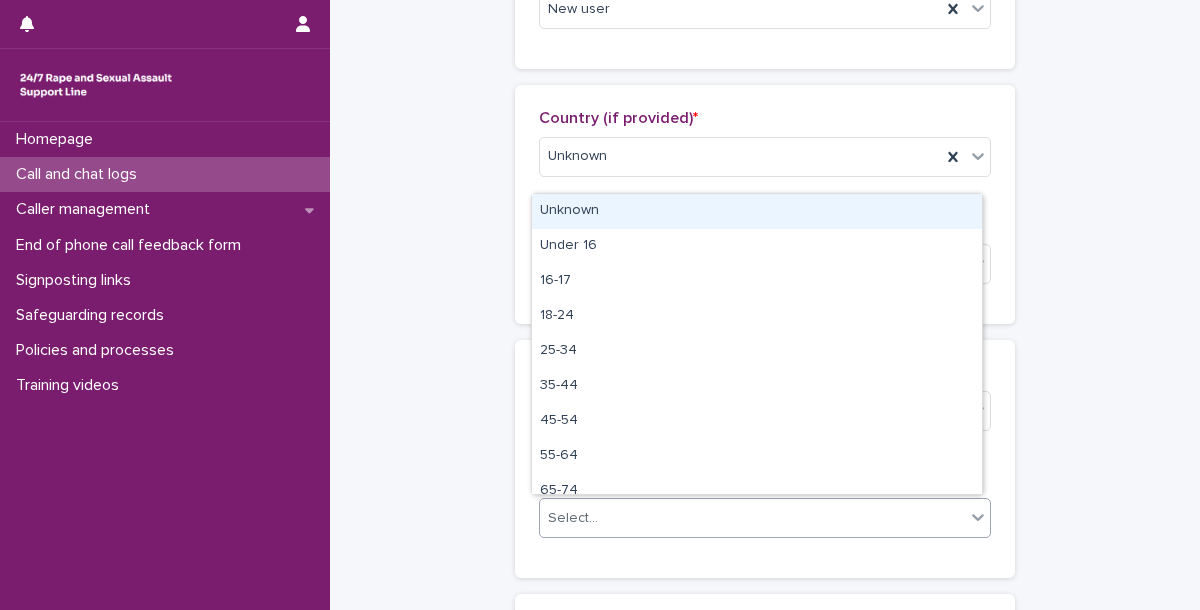 click on "Unknown" at bounding box center [757, 211] 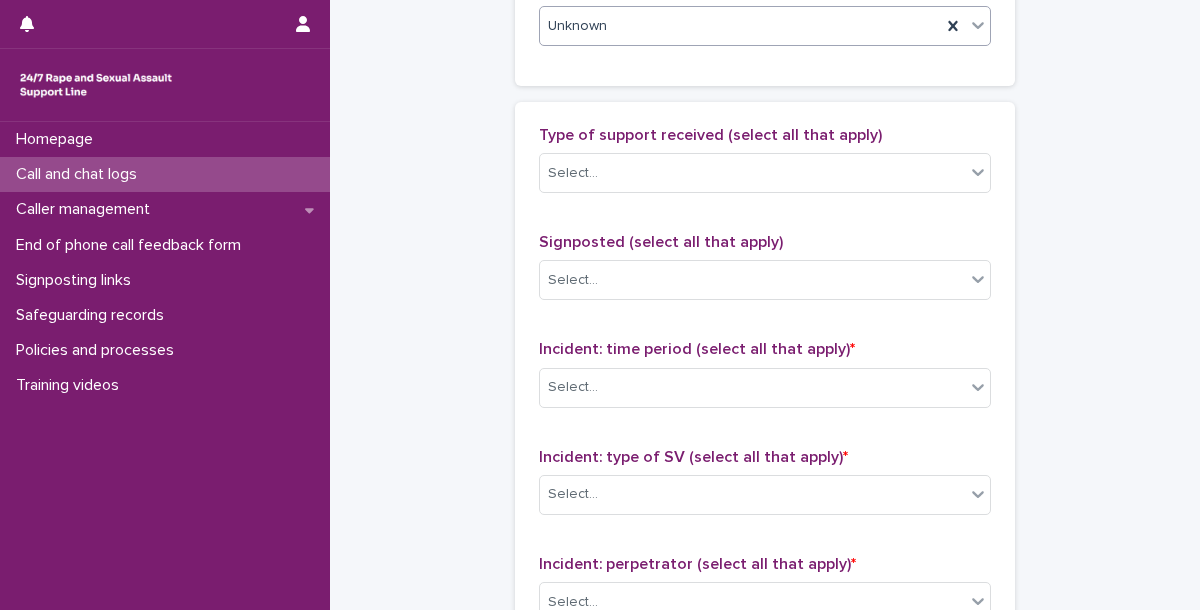scroll, scrollTop: 1132, scrollLeft: 0, axis: vertical 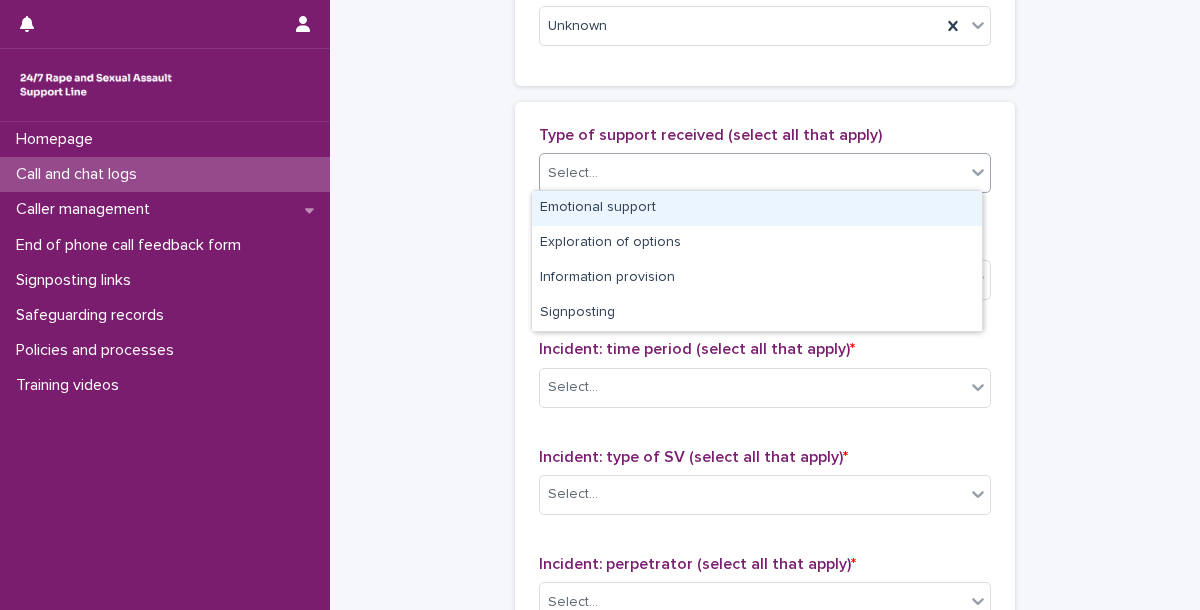 click on "Select..." at bounding box center [752, 173] 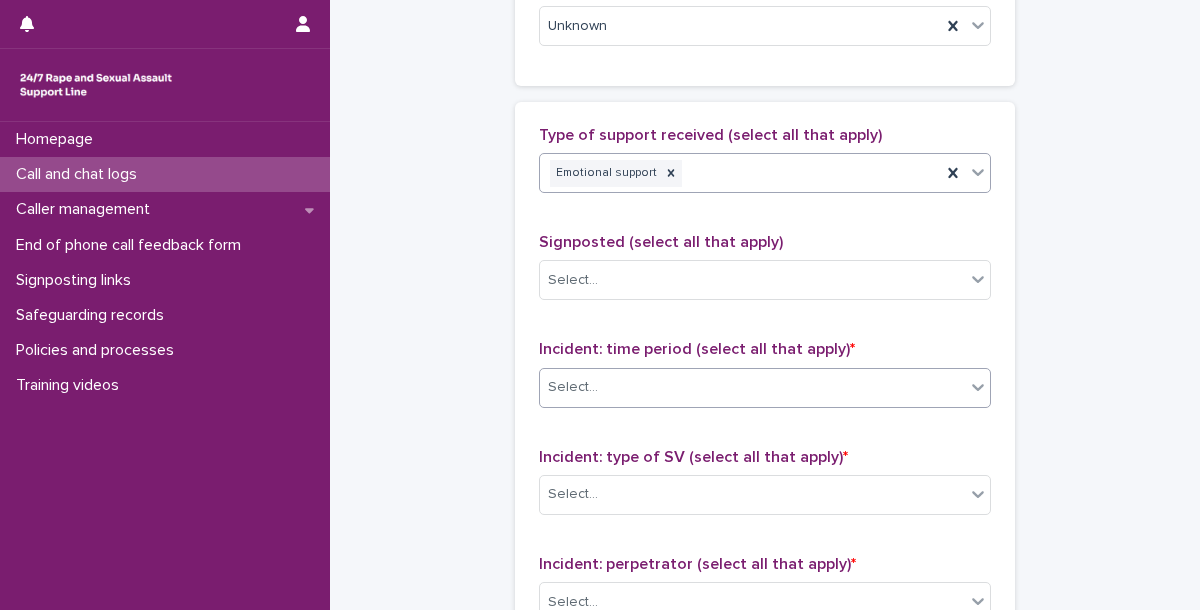 click on "Select..." at bounding box center [752, 387] 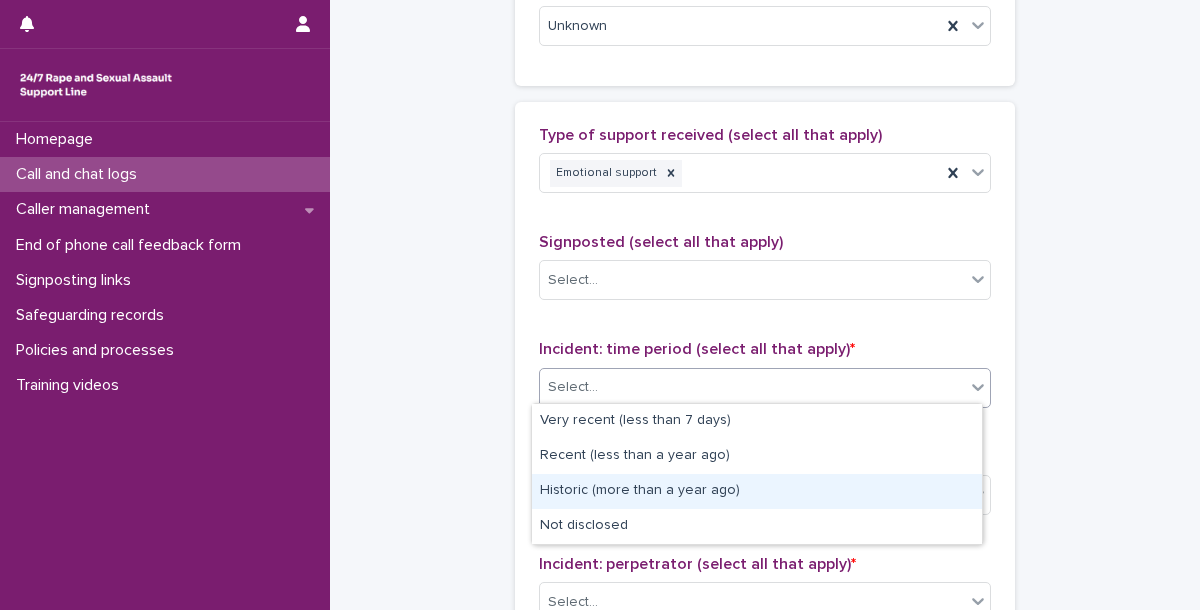 click on "Historic (more than a year ago)" at bounding box center [757, 491] 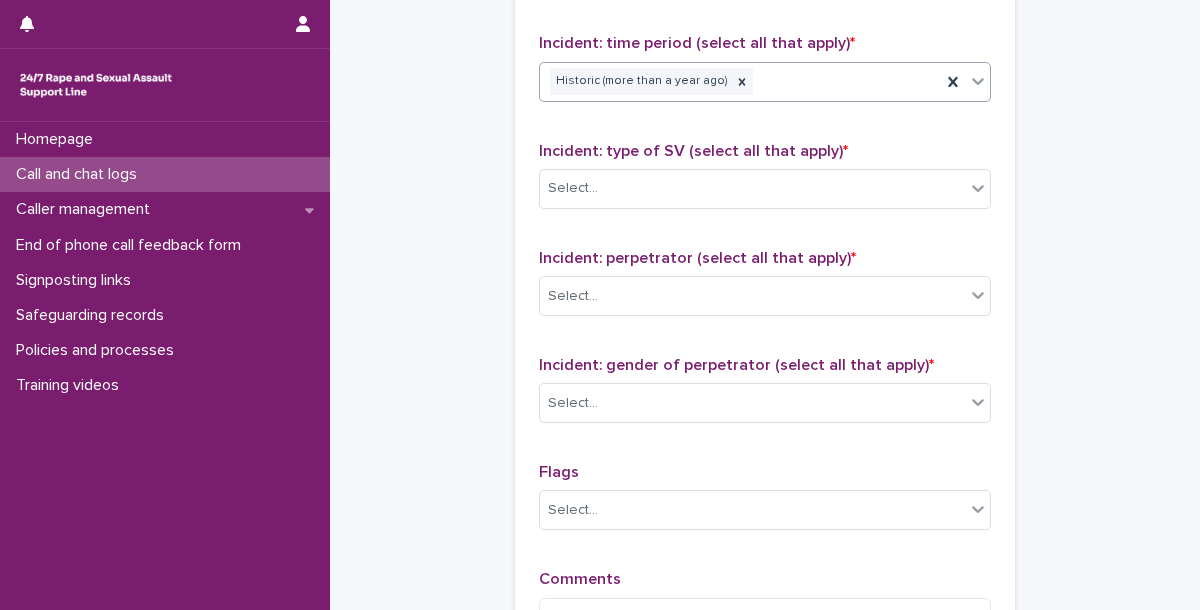 scroll, scrollTop: 1440, scrollLeft: 0, axis: vertical 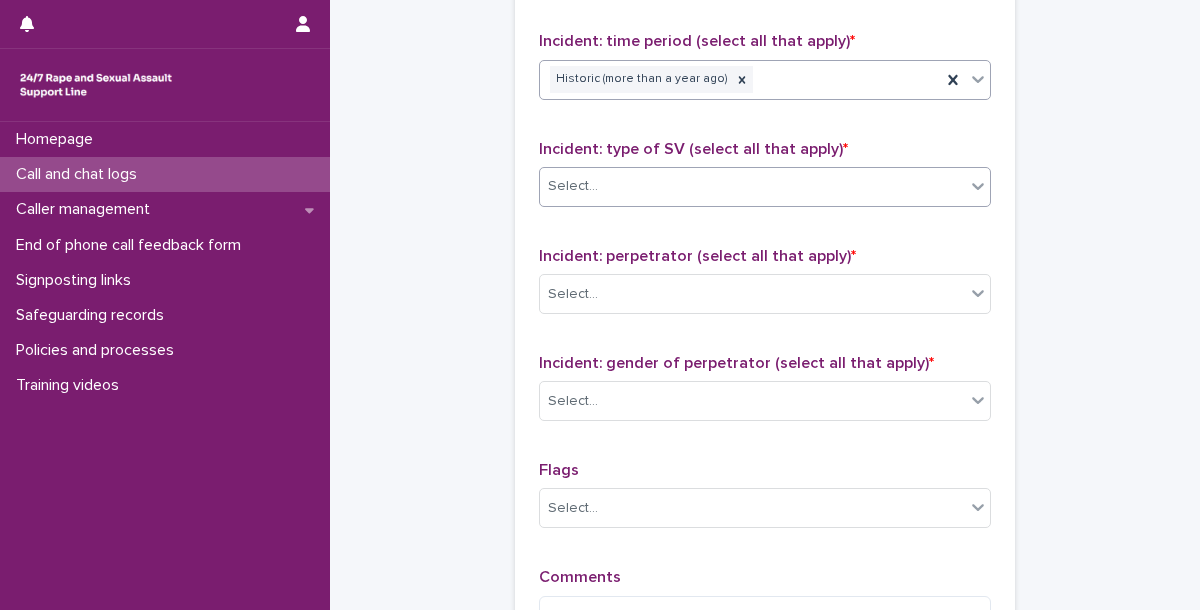 click on "Select..." at bounding box center [752, 186] 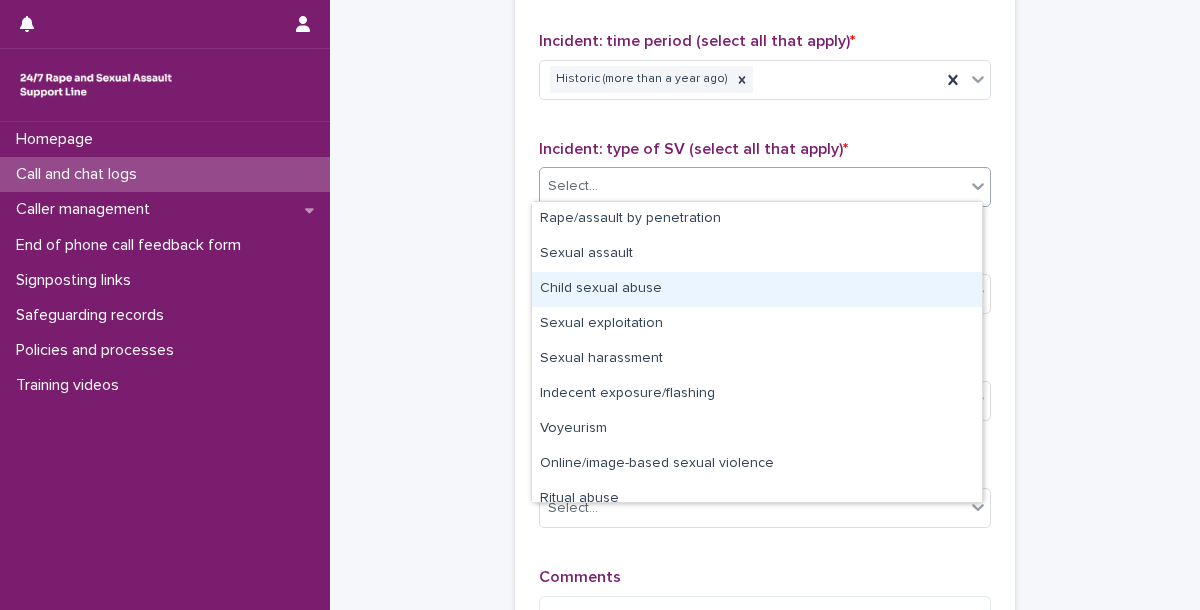 click on "Child sexual abuse" at bounding box center (757, 289) 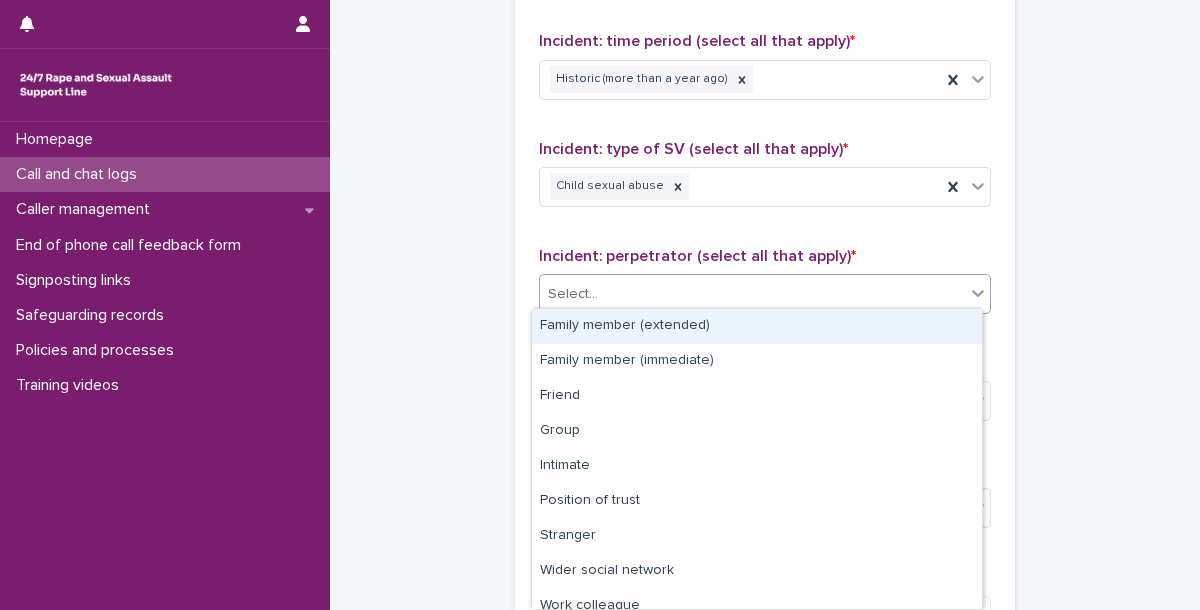 click on "Select..." at bounding box center (752, 294) 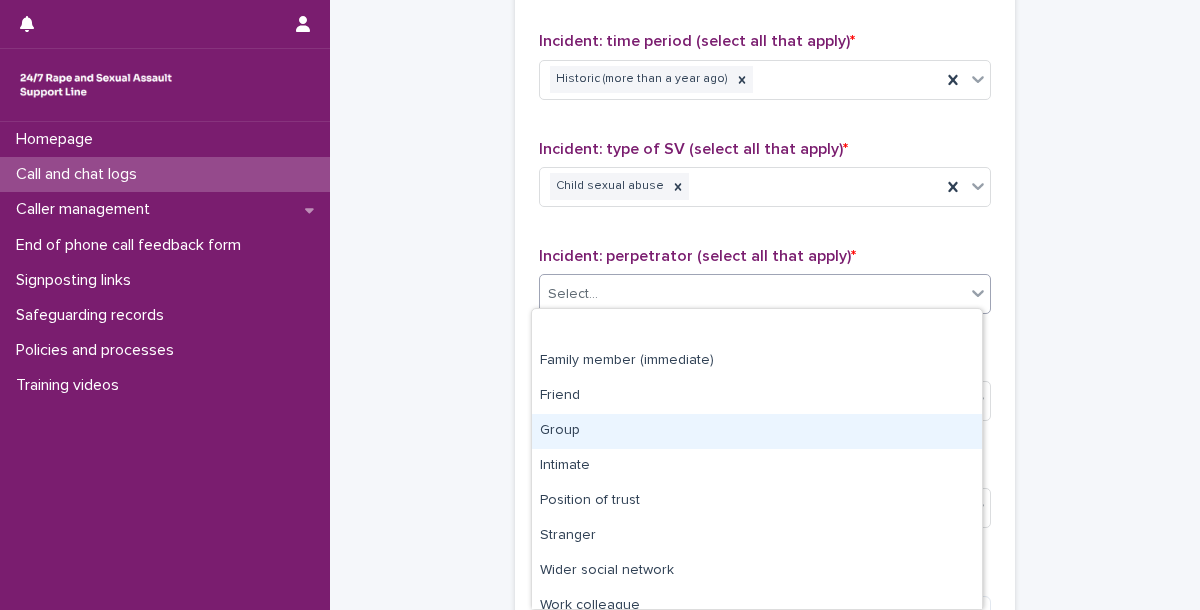 scroll, scrollTop: 84, scrollLeft: 0, axis: vertical 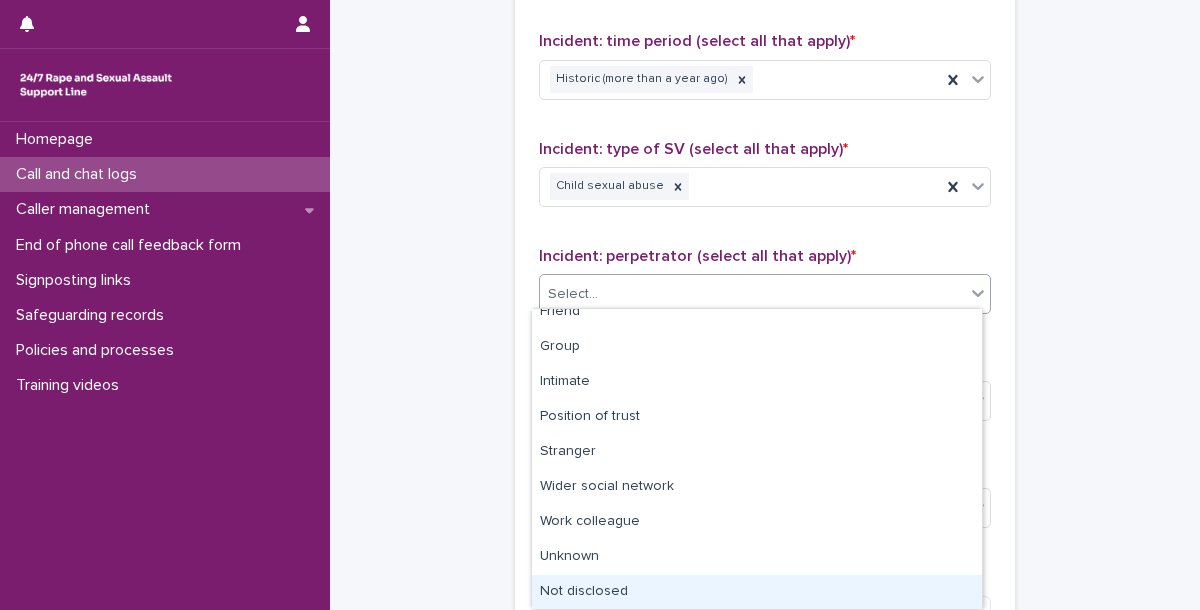 click on "Not disclosed" at bounding box center (757, 592) 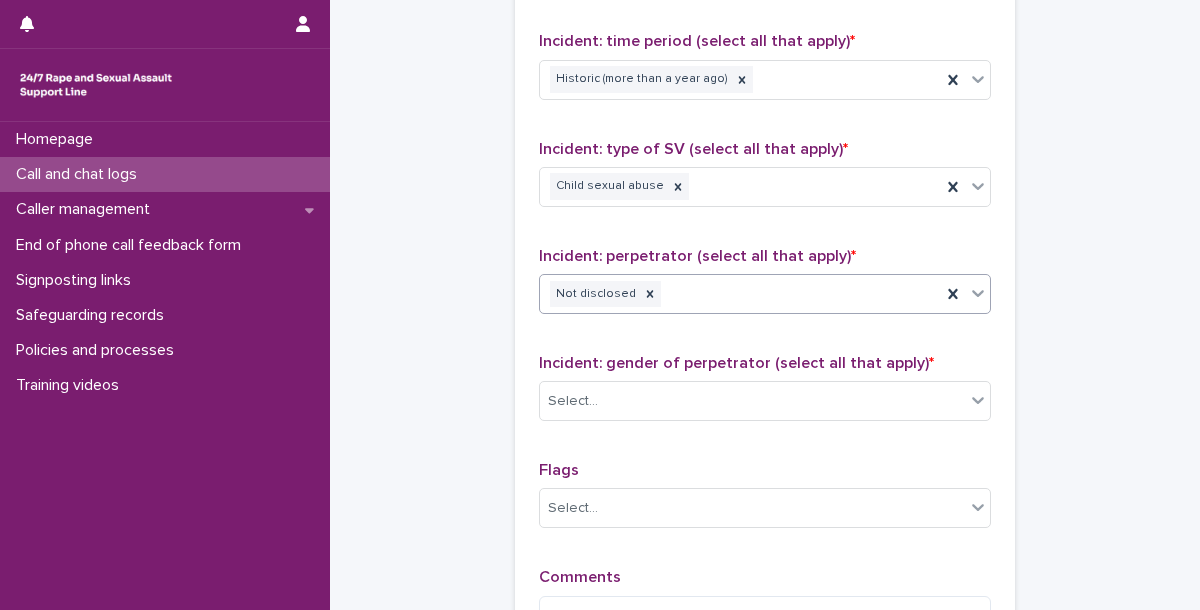 click on "Incident: gender of perpetrator (select all that apply) * Select..." at bounding box center [765, 395] 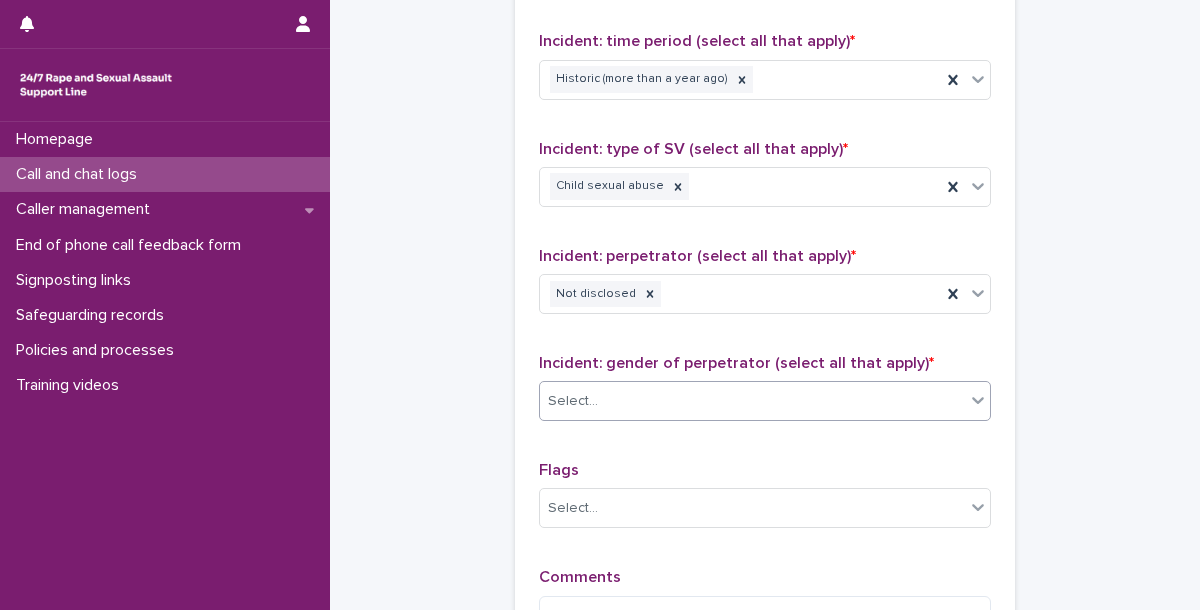 click on "Select..." at bounding box center [752, 401] 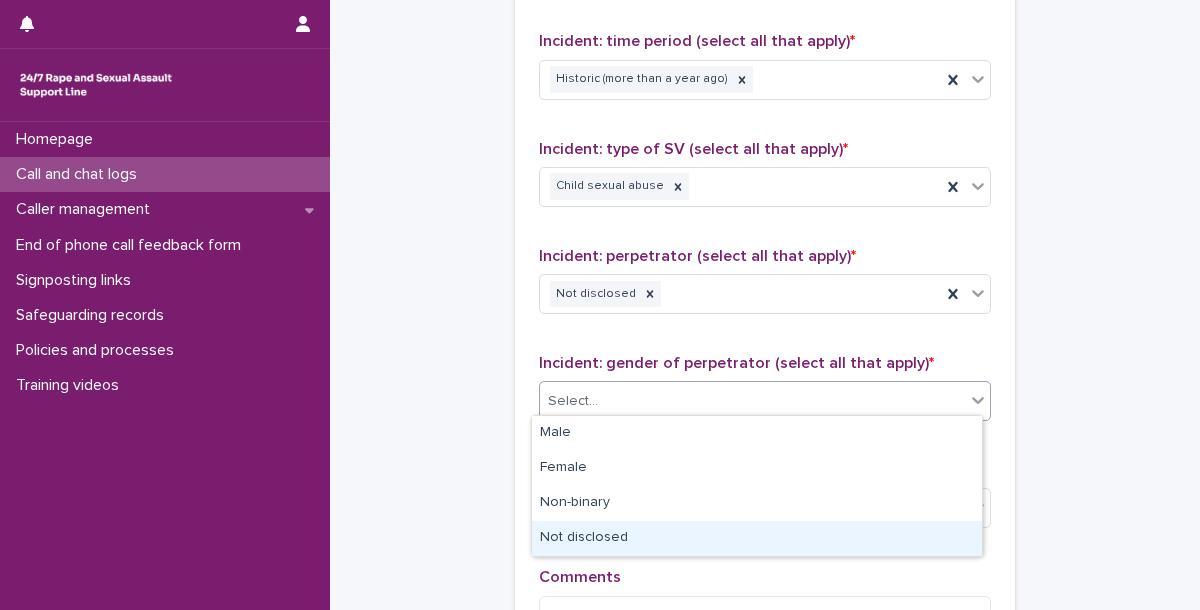 click on "Not disclosed" at bounding box center (757, 538) 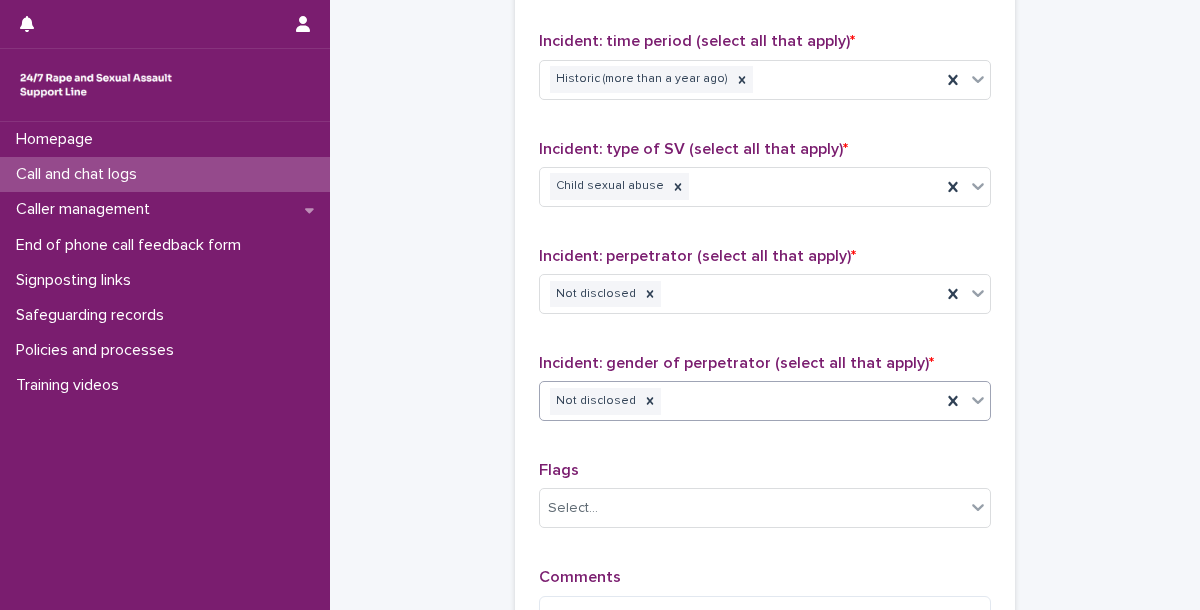 scroll, scrollTop: 1652, scrollLeft: 0, axis: vertical 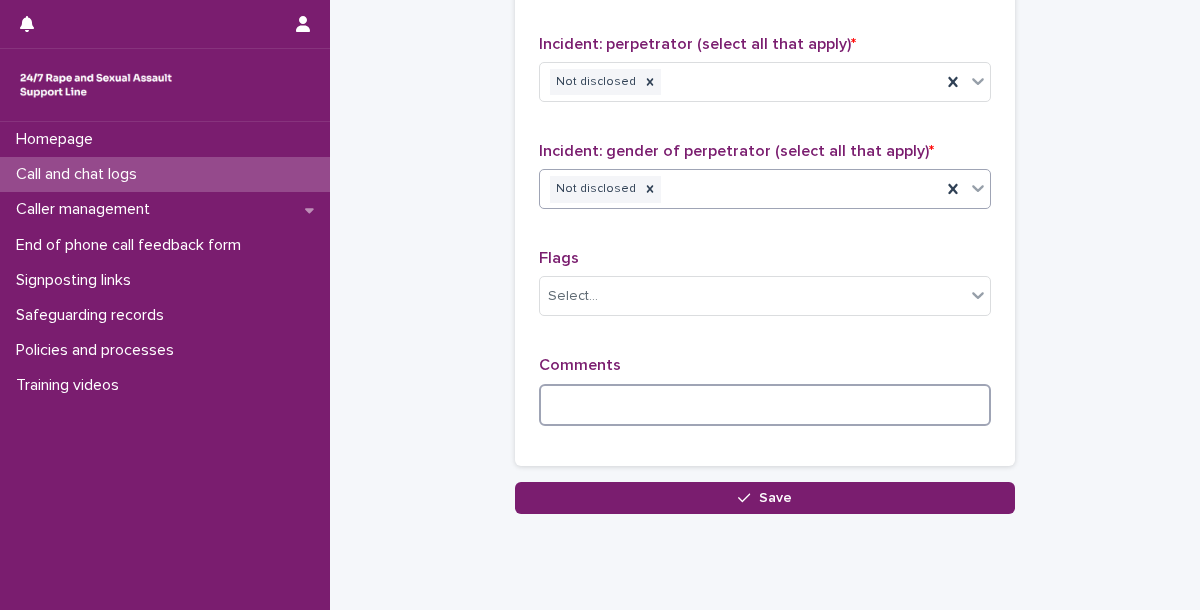 click at bounding box center [765, 405] 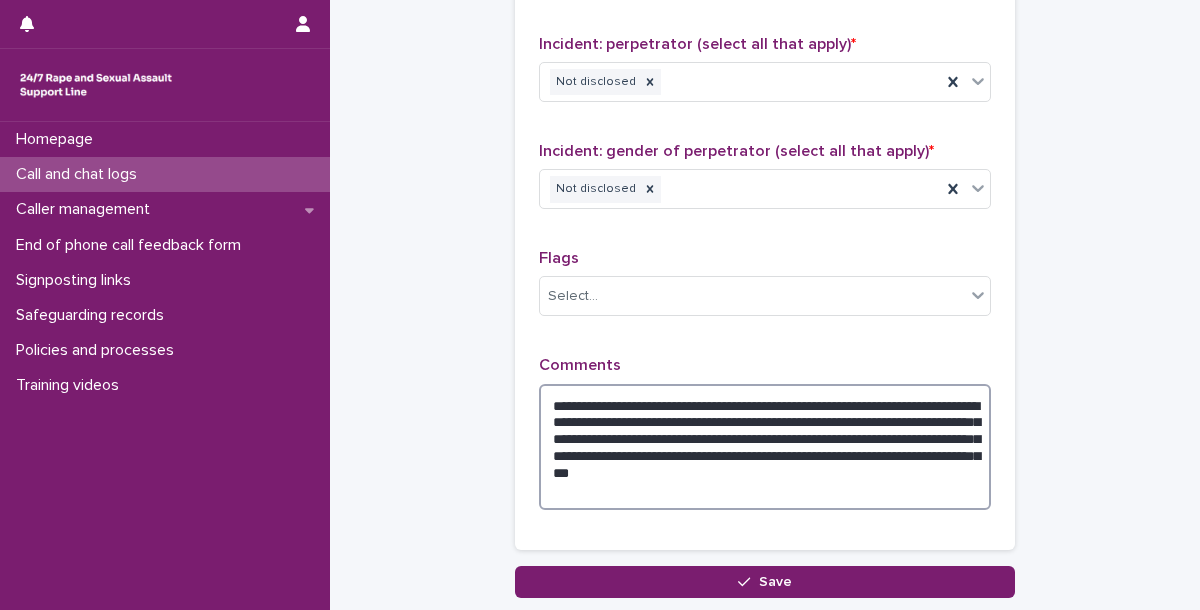 scroll, scrollTop: 1764, scrollLeft: 0, axis: vertical 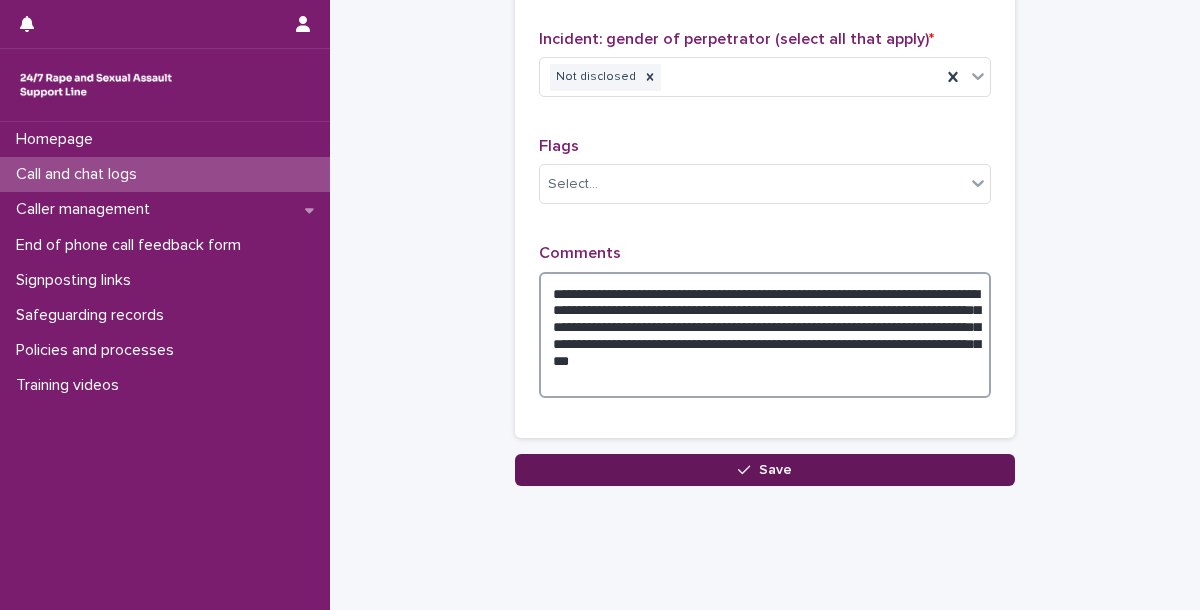 type on "**********" 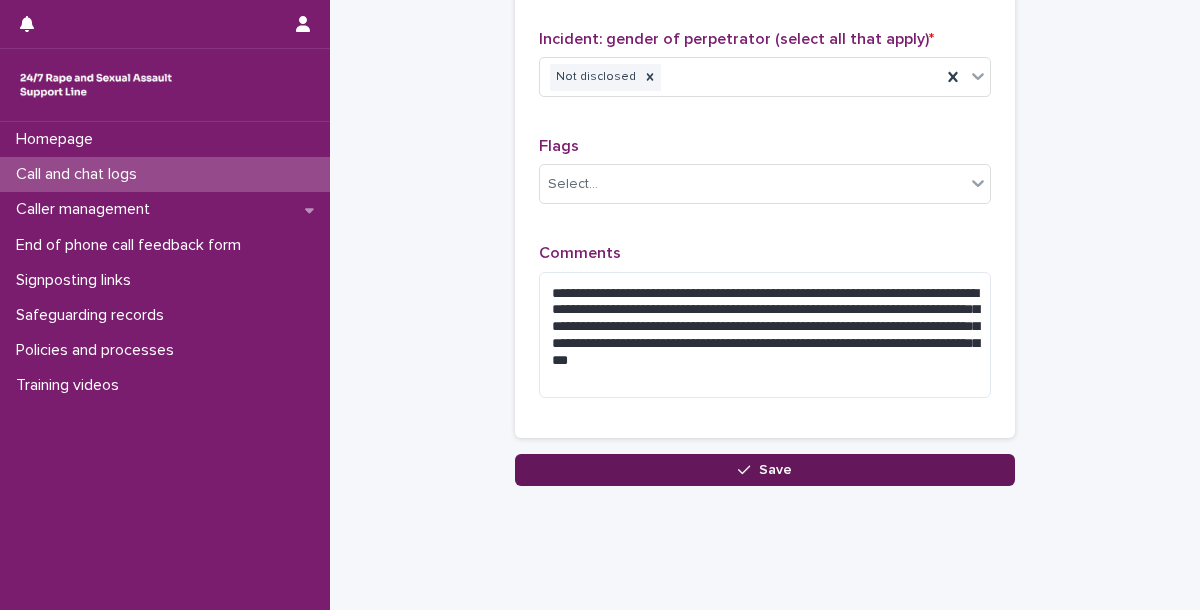 click 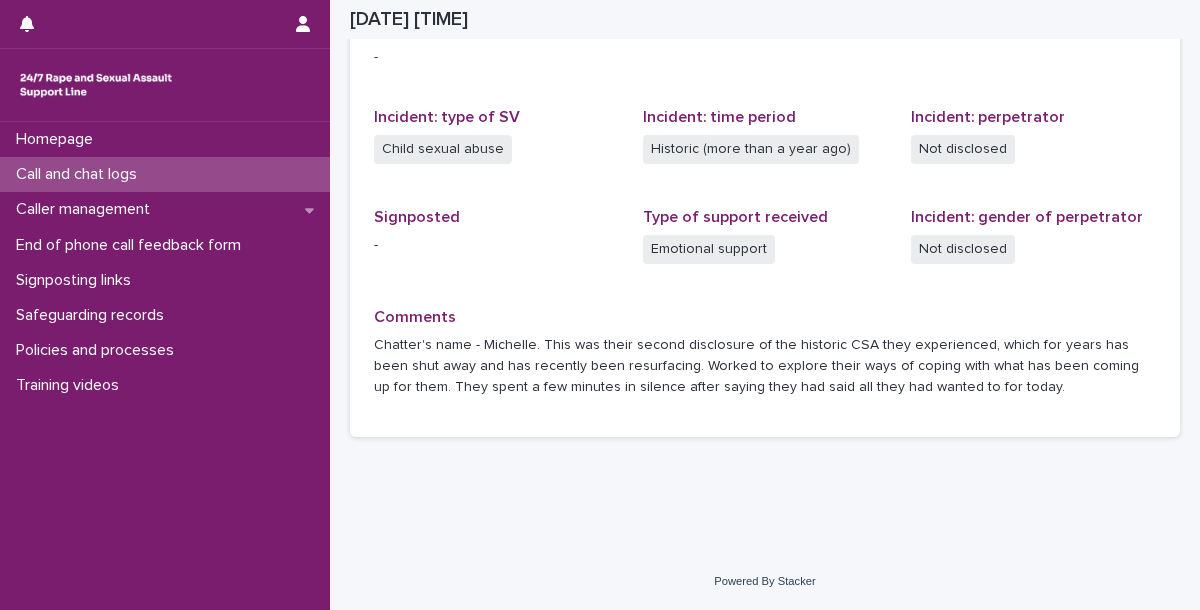 scroll, scrollTop: 512, scrollLeft: 0, axis: vertical 